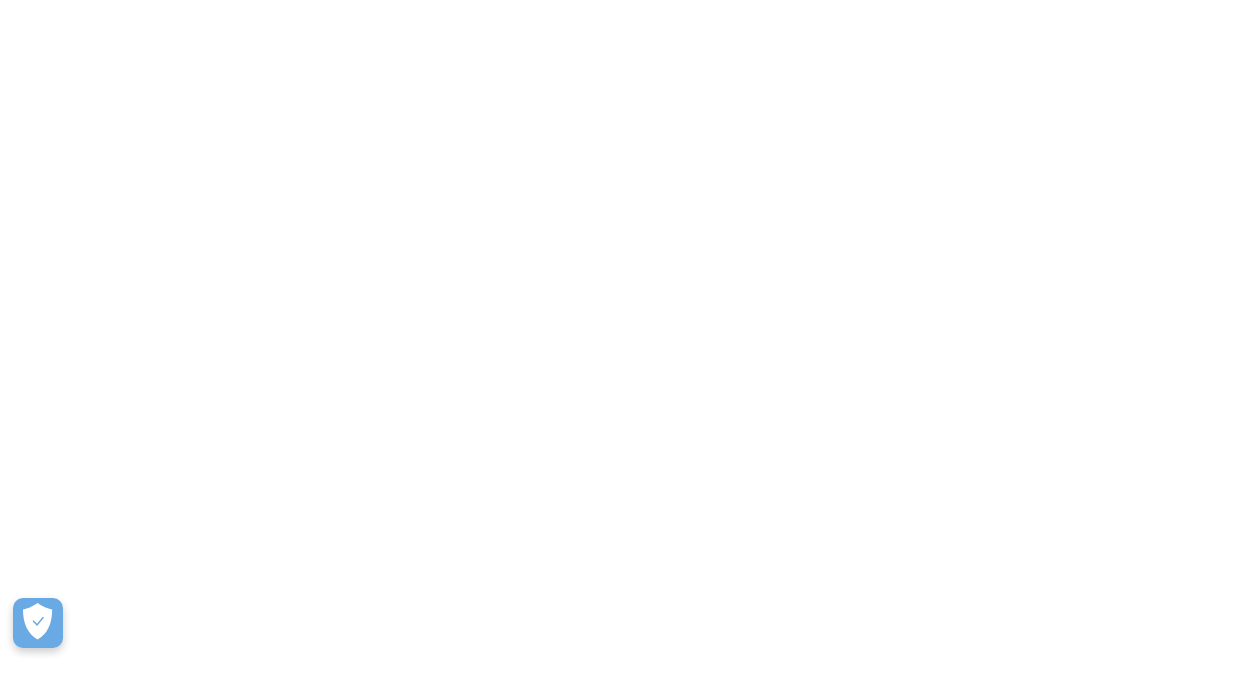 scroll, scrollTop: 0, scrollLeft: 0, axis: both 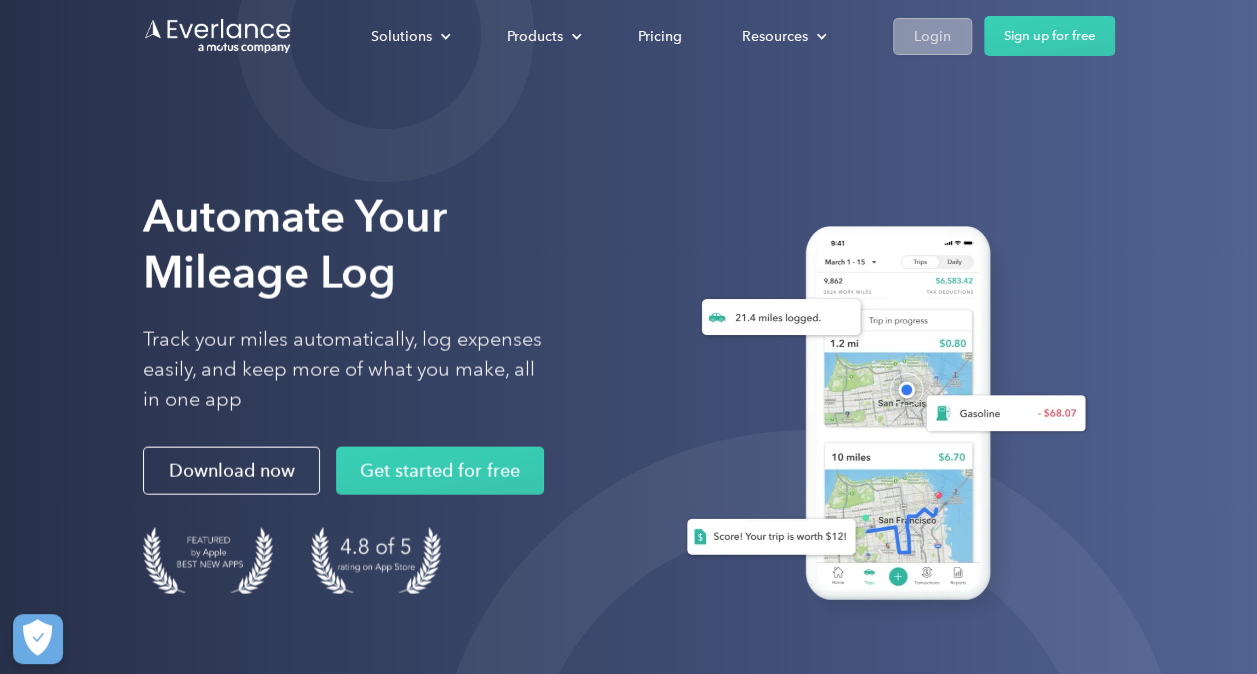 click on "Login" at bounding box center [932, 36] 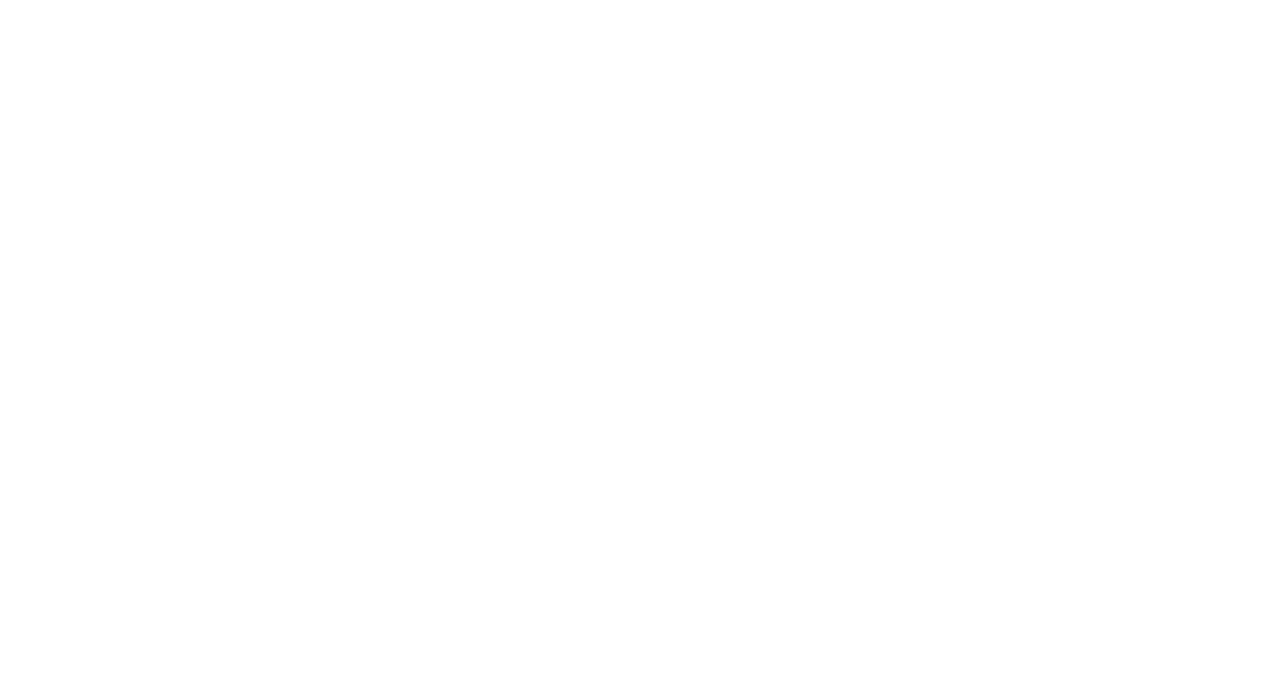 scroll, scrollTop: 0, scrollLeft: 0, axis: both 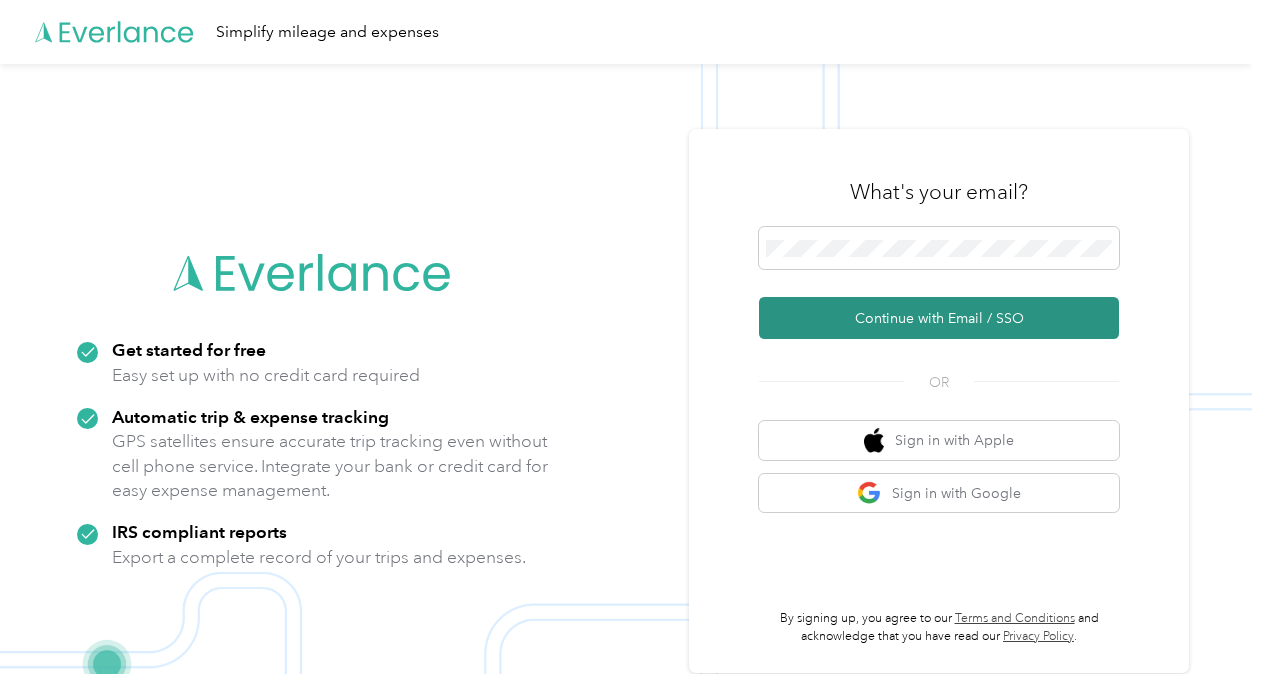 click on "Continue with Email / SSO" at bounding box center (939, 318) 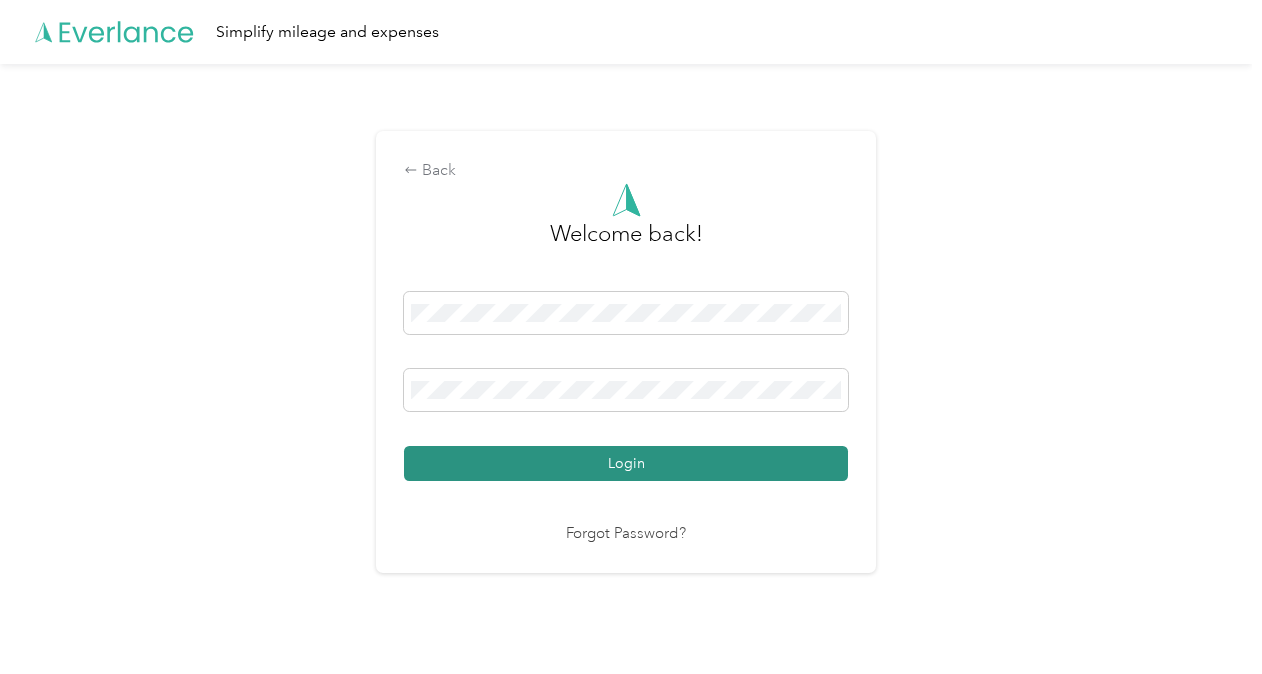 click on "Login" at bounding box center (626, 463) 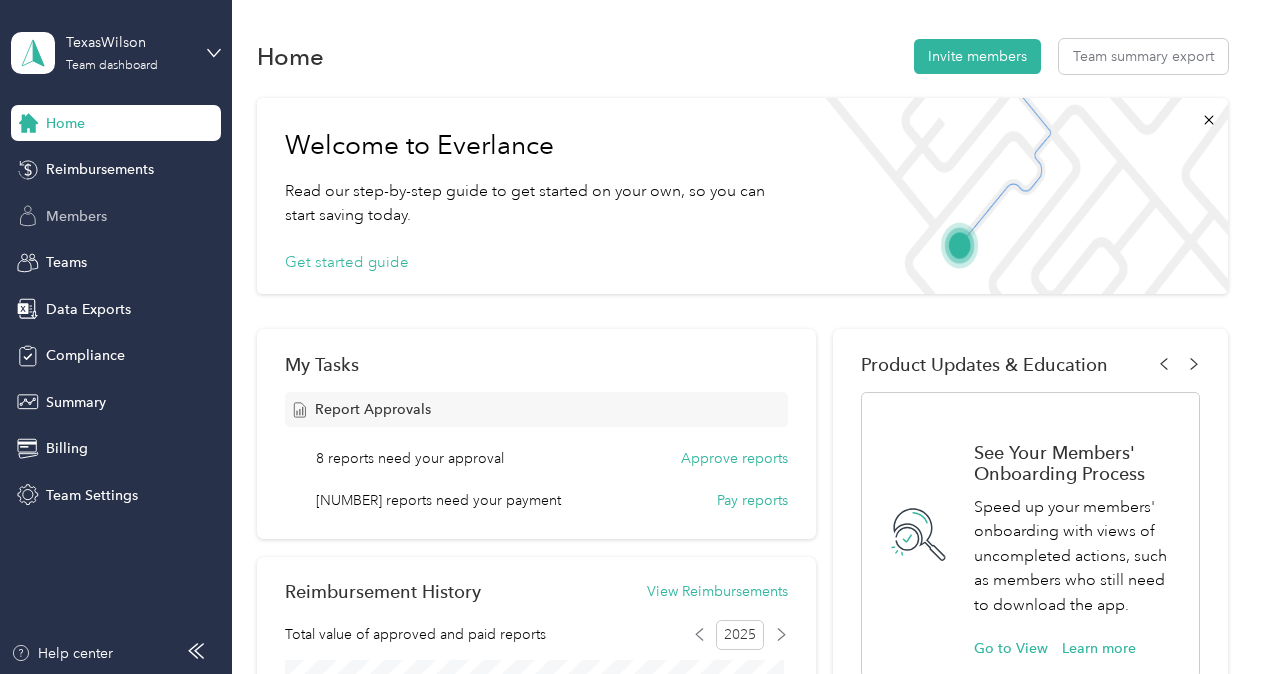 click on "Members" at bounding box center [76, 216] 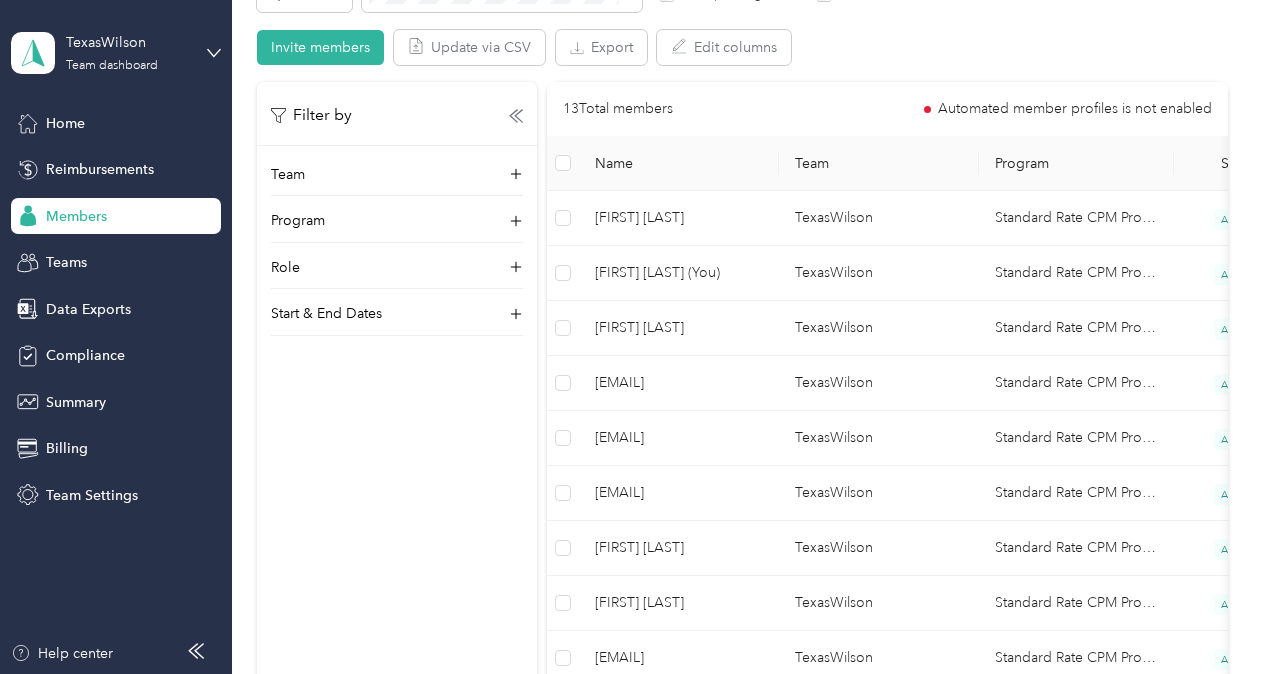 scroll, scrollTop: 410, scrollLeft: 0, axis: vertical 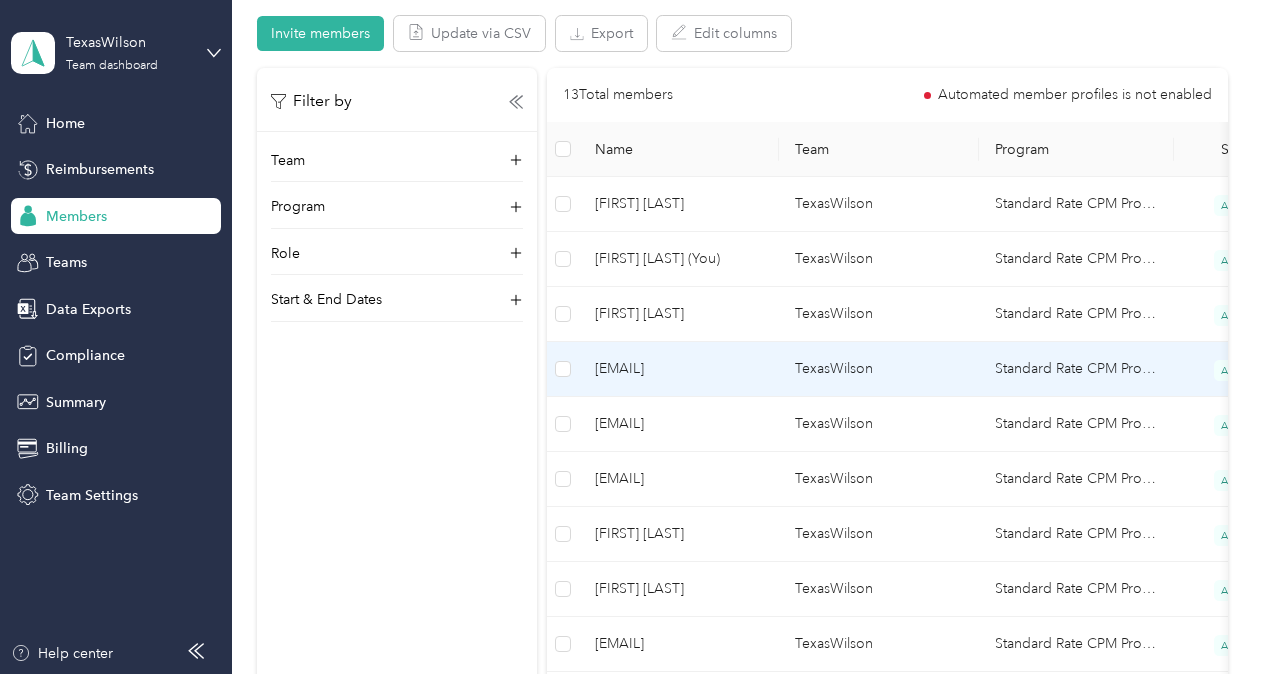 click on "[EMAIL]" at bounding box center [679, 369] 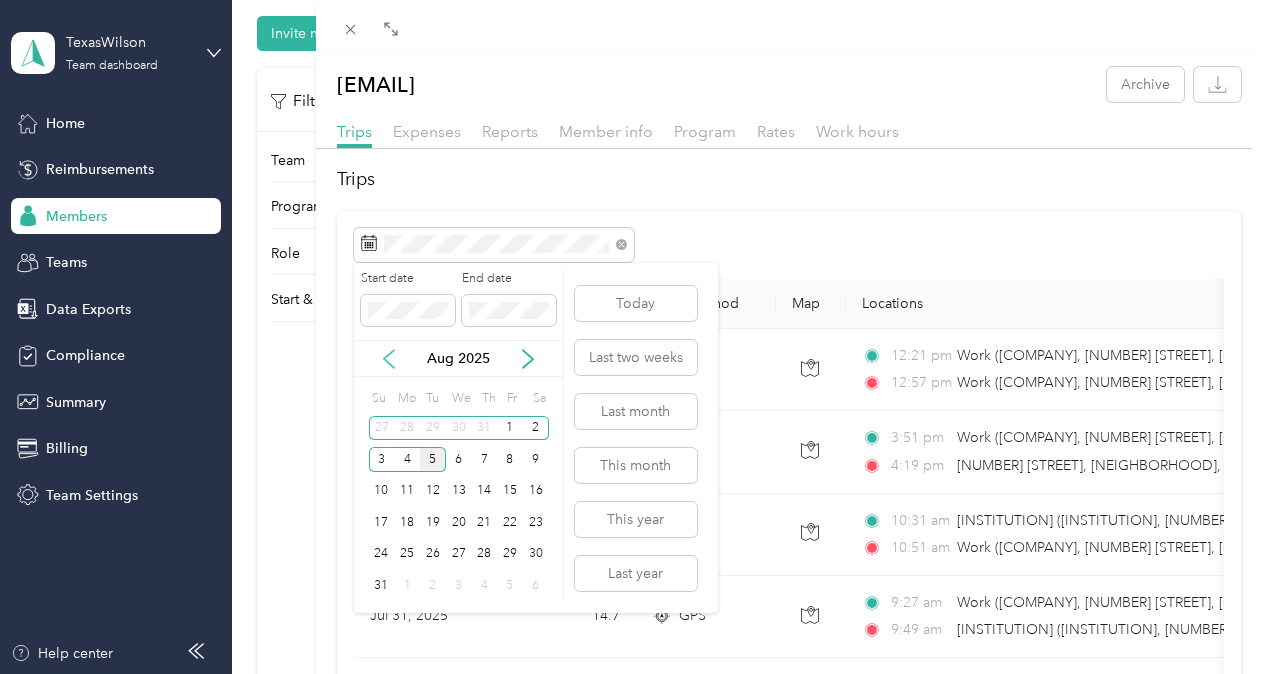 click 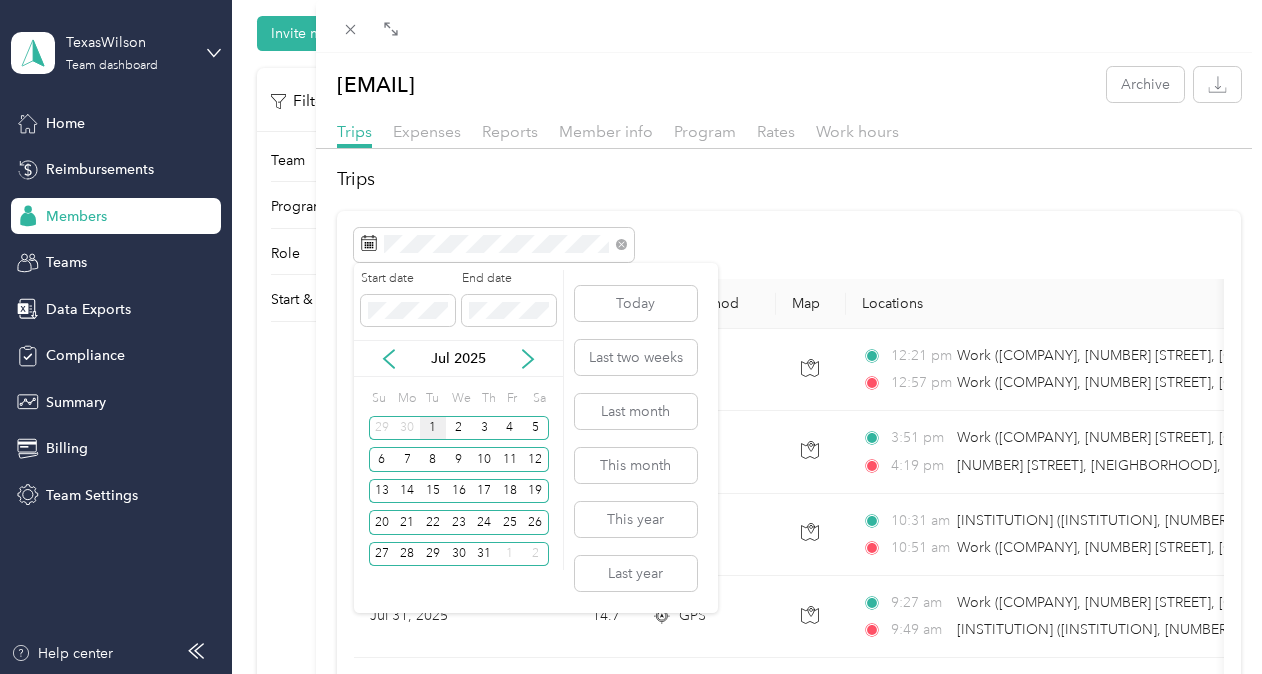 click on "1" at bounding box center [433, 428] 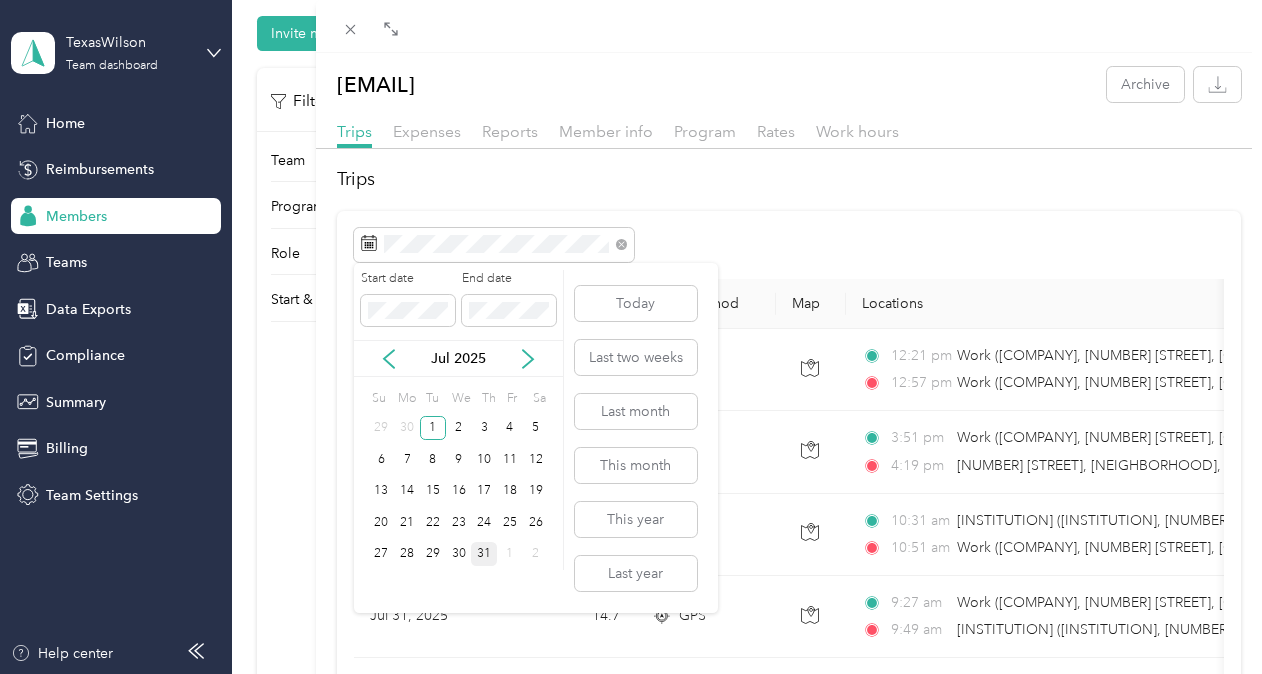 click on "31" at bounding box center (484, 554) 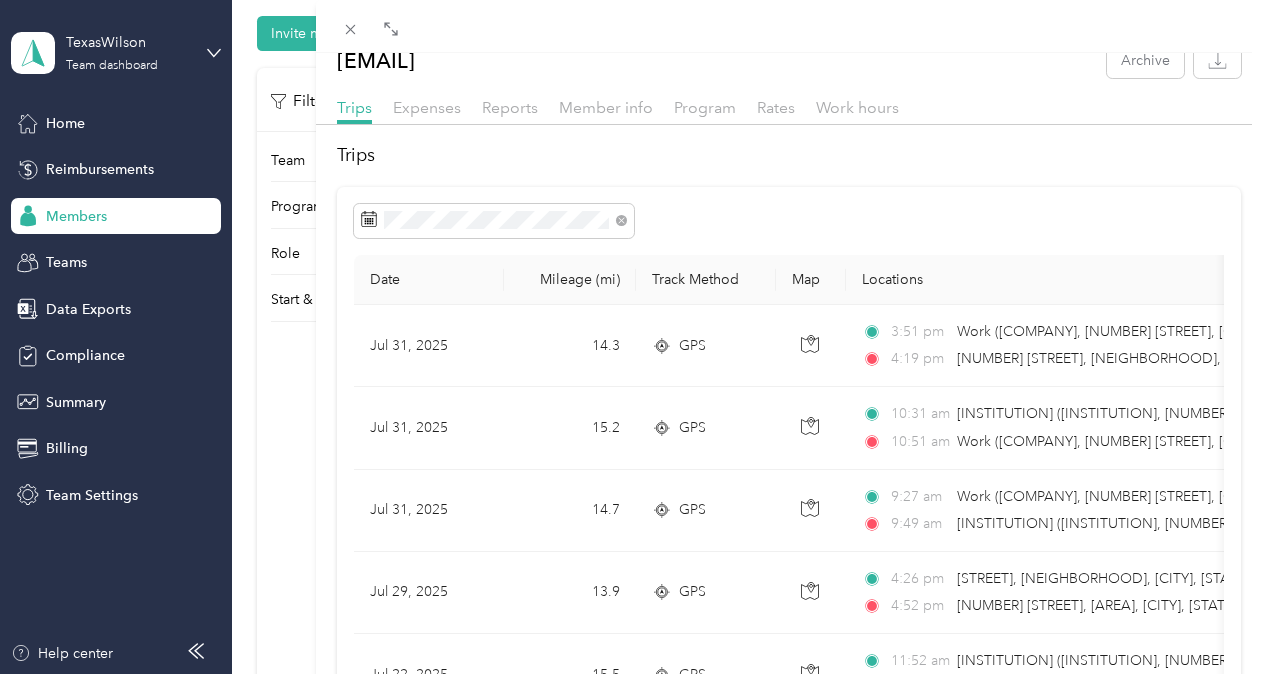 scroll, scrollTop: 0, scrollLeft: 0, axis: both 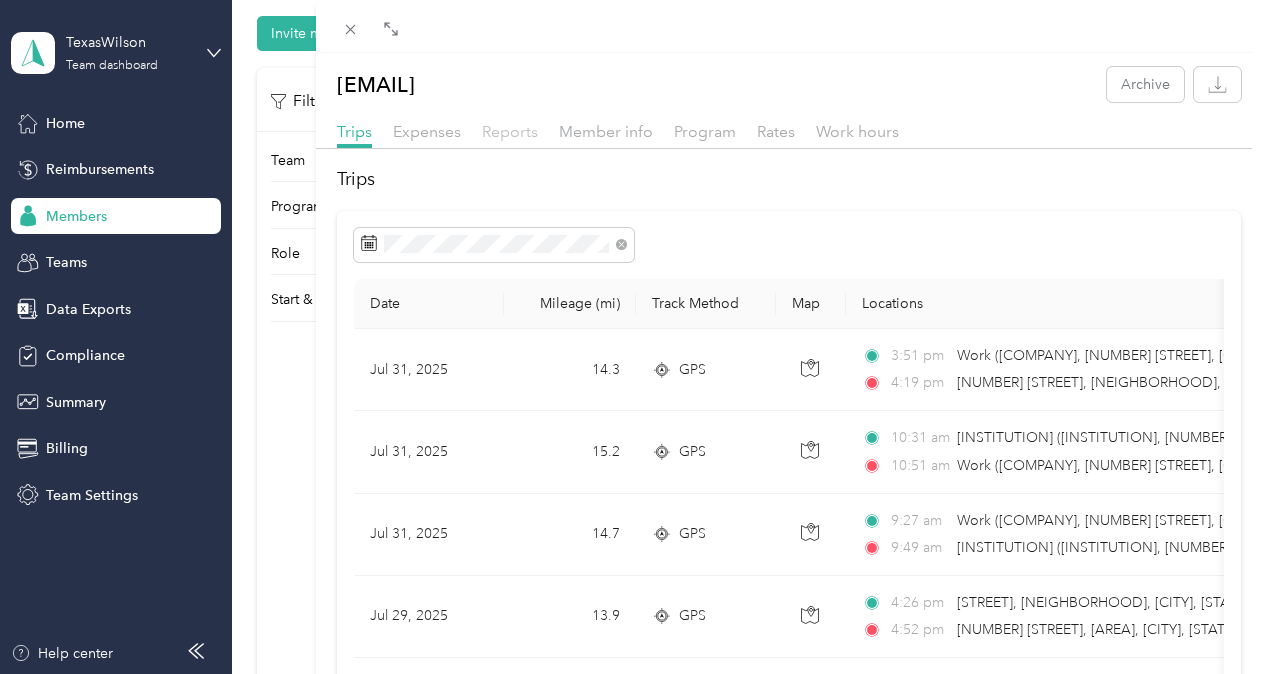 click on "Reports" at bounding box center (510, 131) 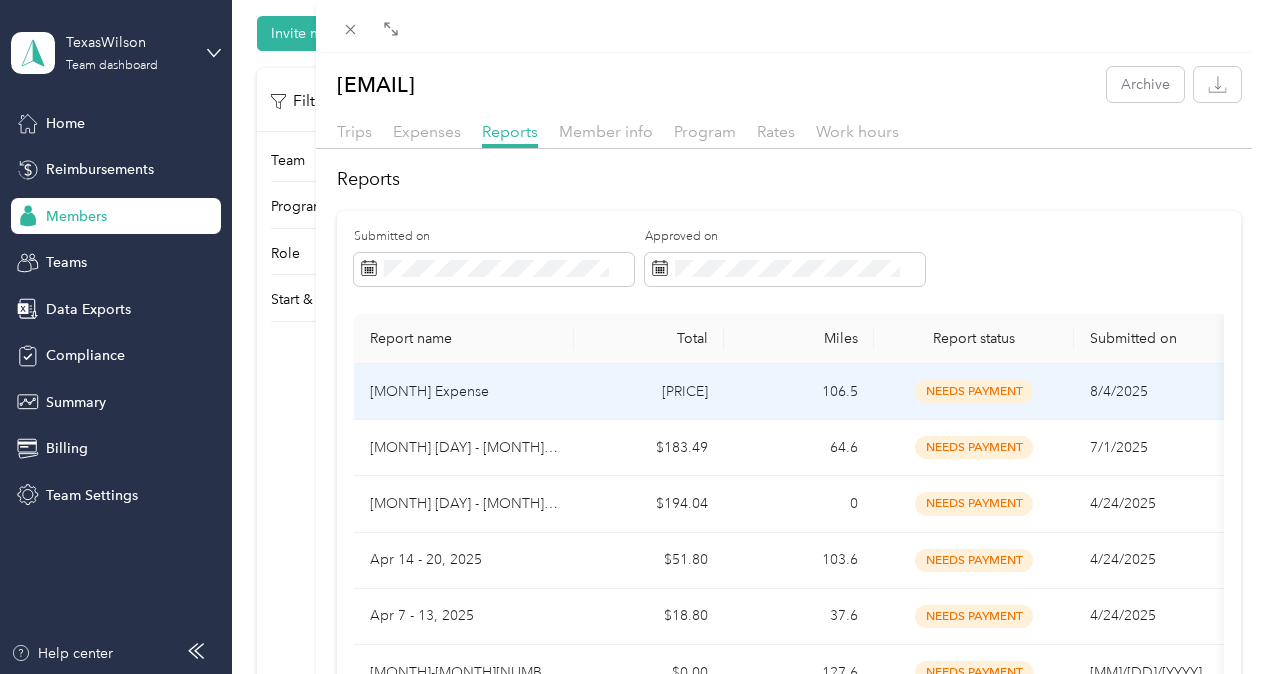 click on "[MONTH] Expense" at bounding box center (464, 392) 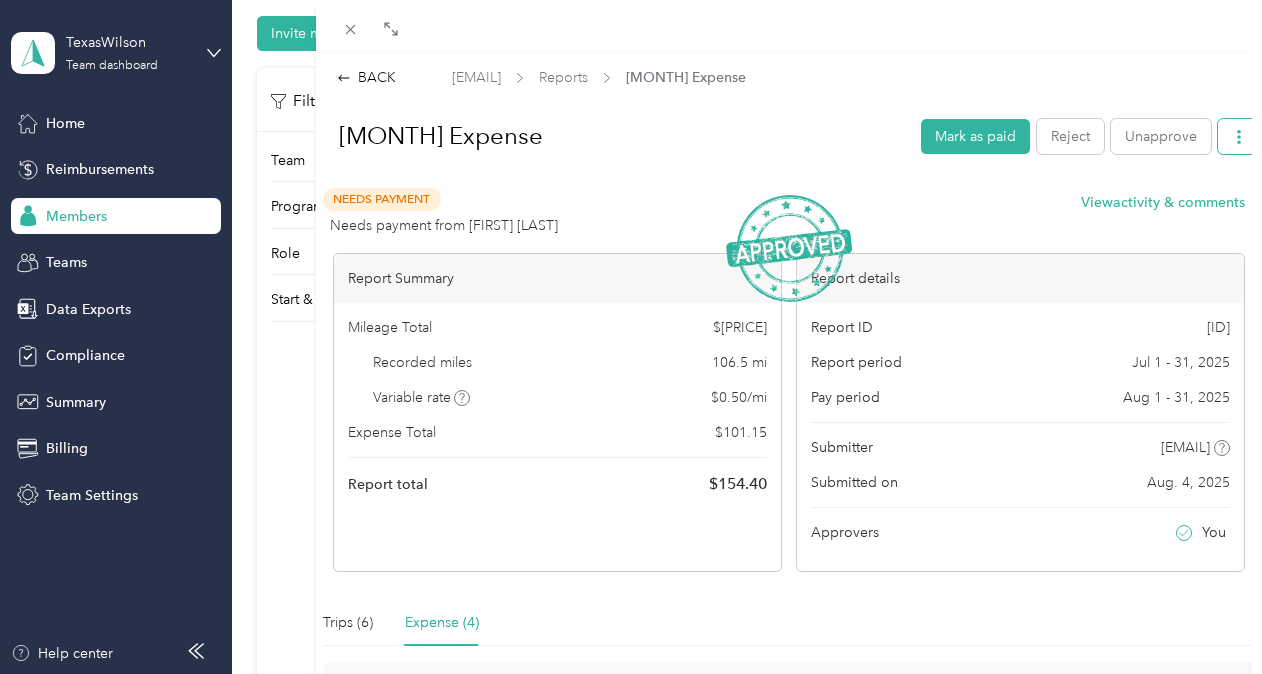 click 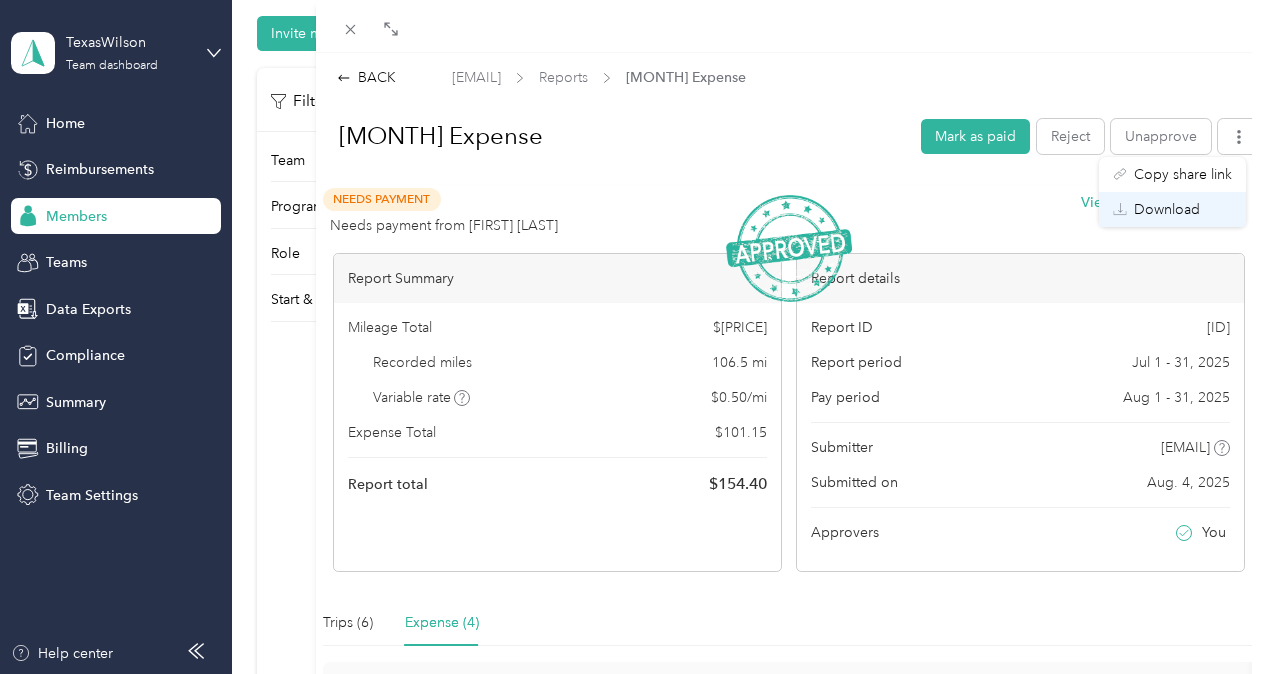 click on "Download" at bounding box center [1167, 209] 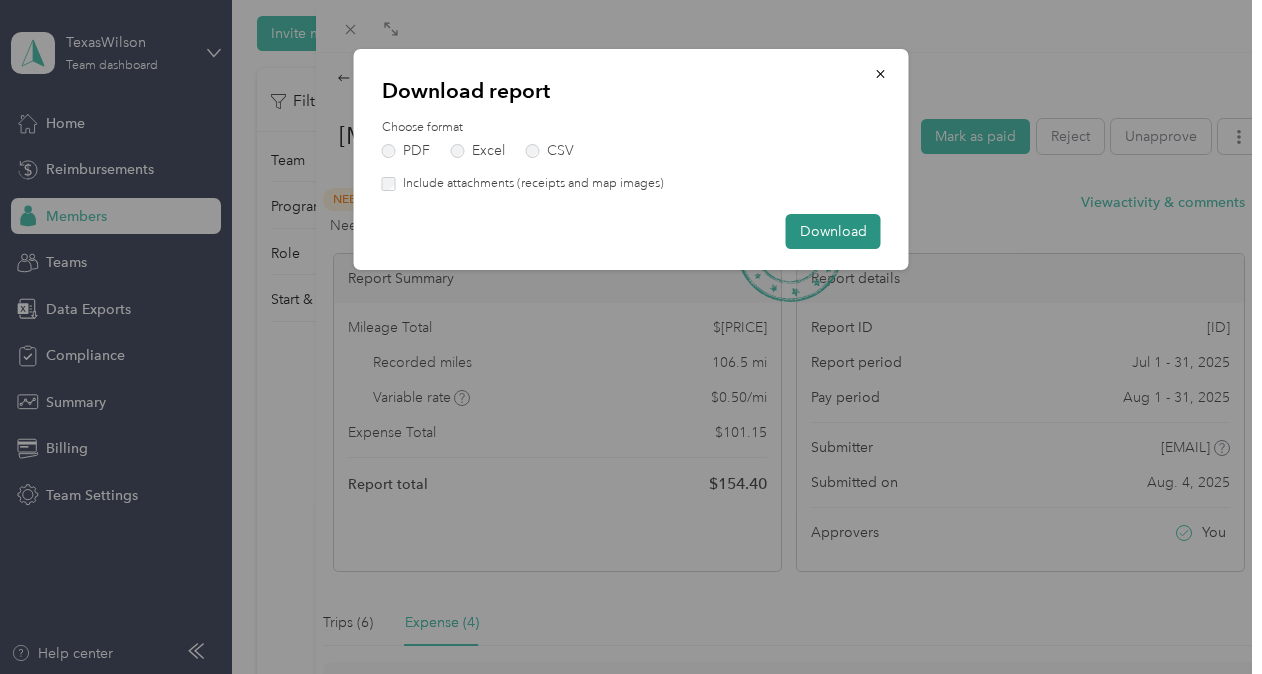 click on "Download" at bounding box center [833, 231] 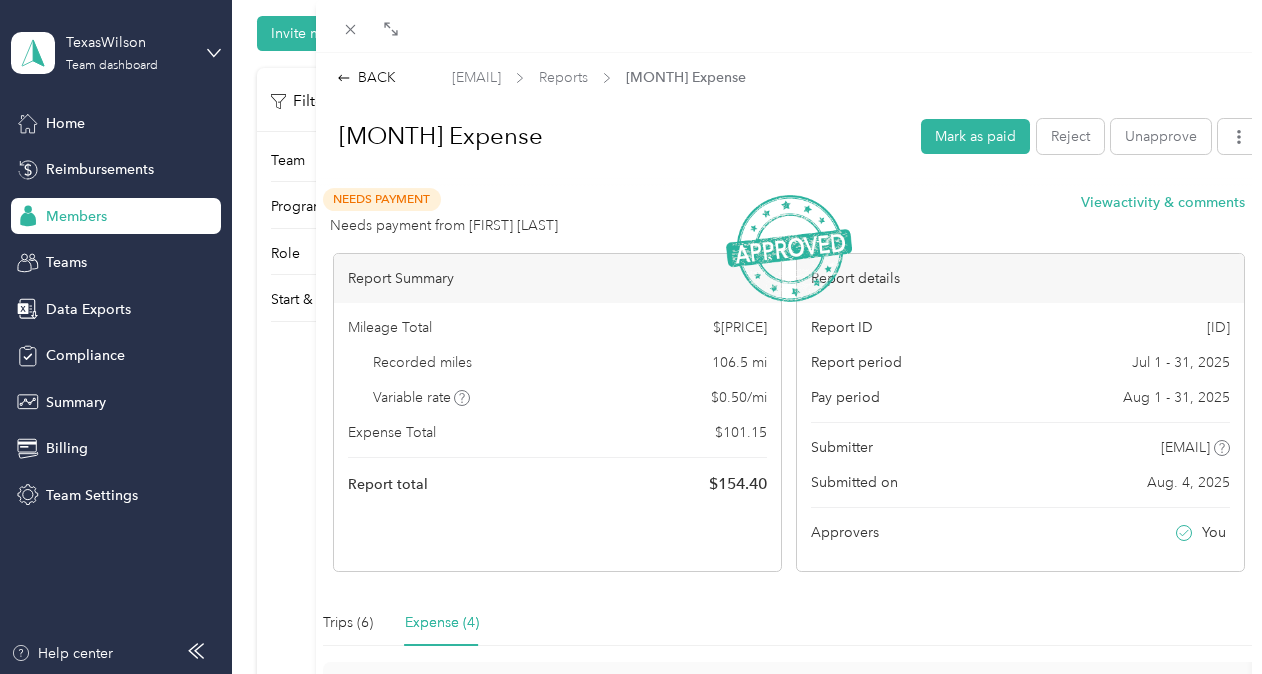 click on "BACK [EMAIL] Reports [MONTH] Expense [MONTH] Expense Mark as paid Reject Unapprove Needs Payment Needs payment from [FIRST] [LAST] View  activity & comments Report Summary Mileage Total $[PRICE] Recorded miles [NUMBER]   mi Variable rate   $[PRICE] / mi Expense Total $[PRICE] Report total $[PRICE] Report details Report ID [ID] Report period [DATE] - [DATE], [YEAR] Pay period [DATE] - [DATE], [YEAR] Submitter [EMAIL] Submitted on [DATE] Approvers You Trips ([NUMBER]) Expense ([NUMBER]) Expense Date Amount Merchant Category Photo Notes Tags               [DATE] $[PRICE] [INSTITUTION] - [DATE] $[PRICE] [MERCHANT] - [DATE] $[PRICE] [MERCHANT] - [DATE] $[PRICE] [INSTITUTION] - Showing  [NUMBER]  total expenses" at bounding box center (631, 337) 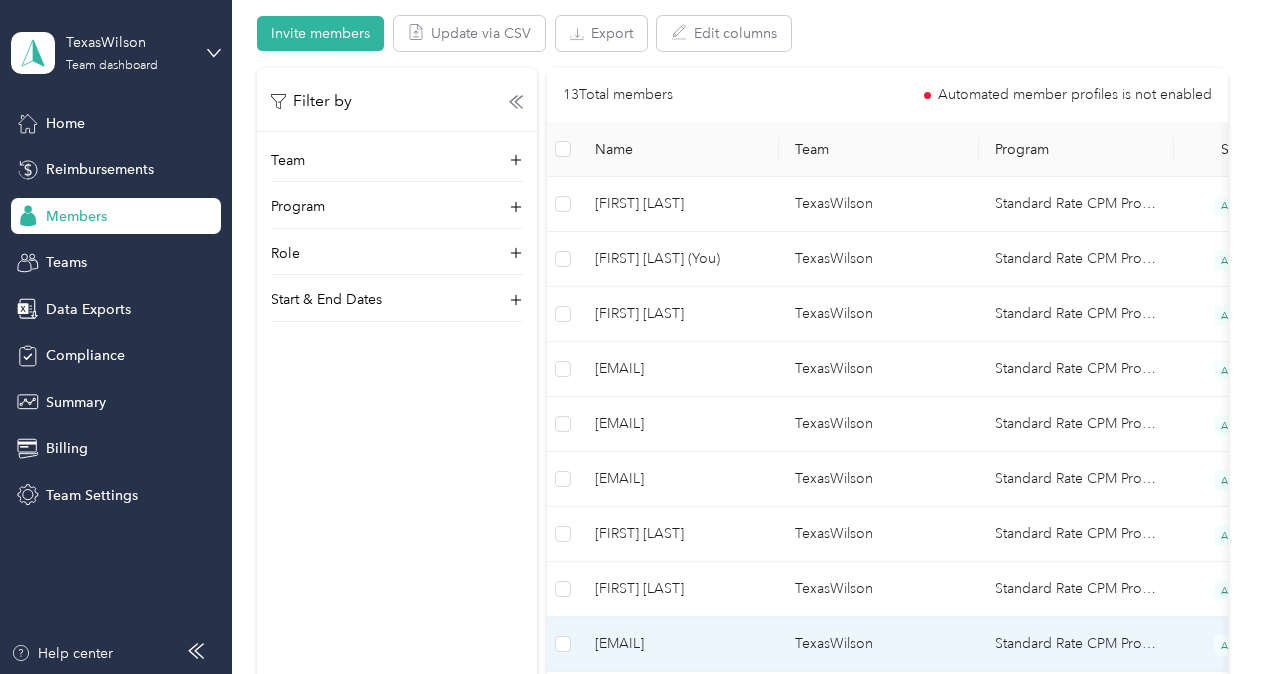 click on "[EMAIL]" at bounding box center (679, 644) 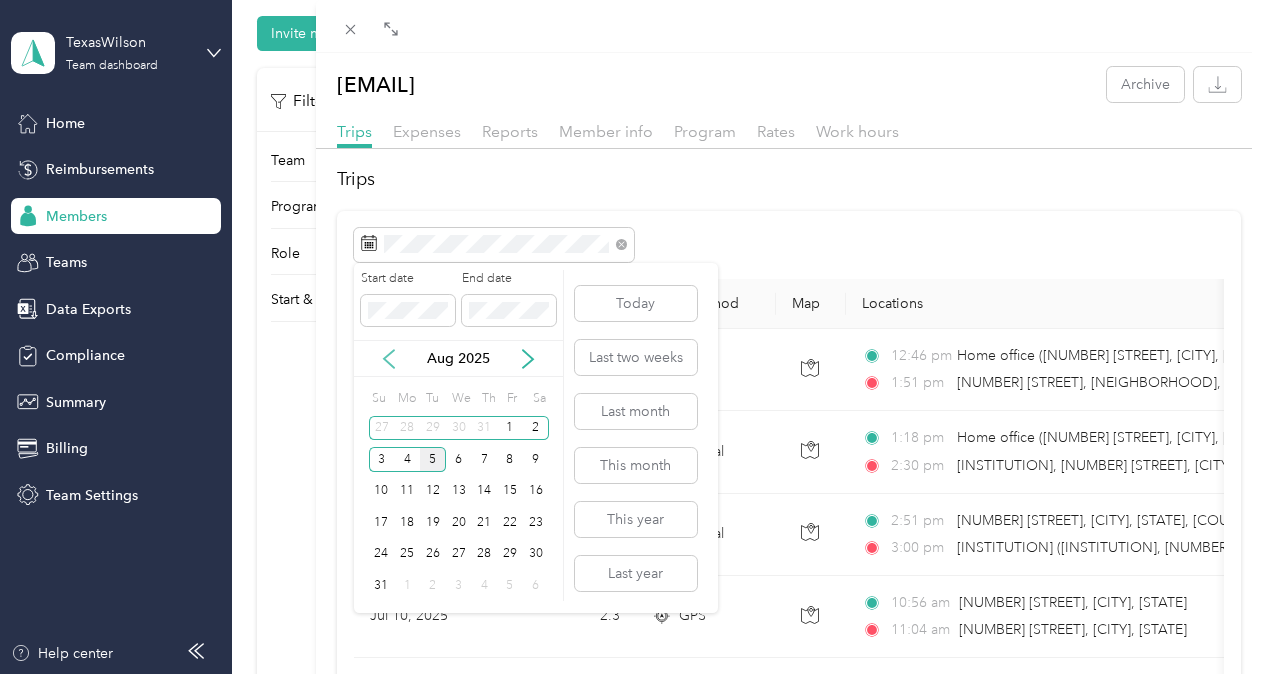 click 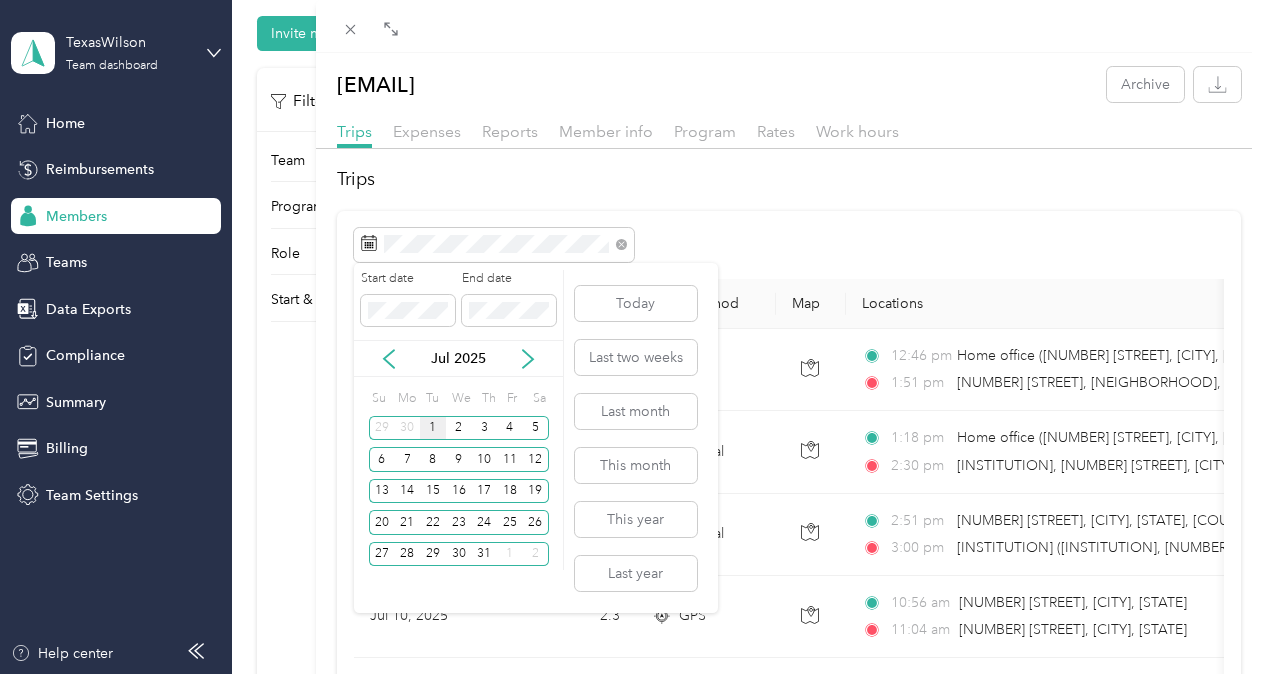 click on "1" at bounding box center (433, 428) 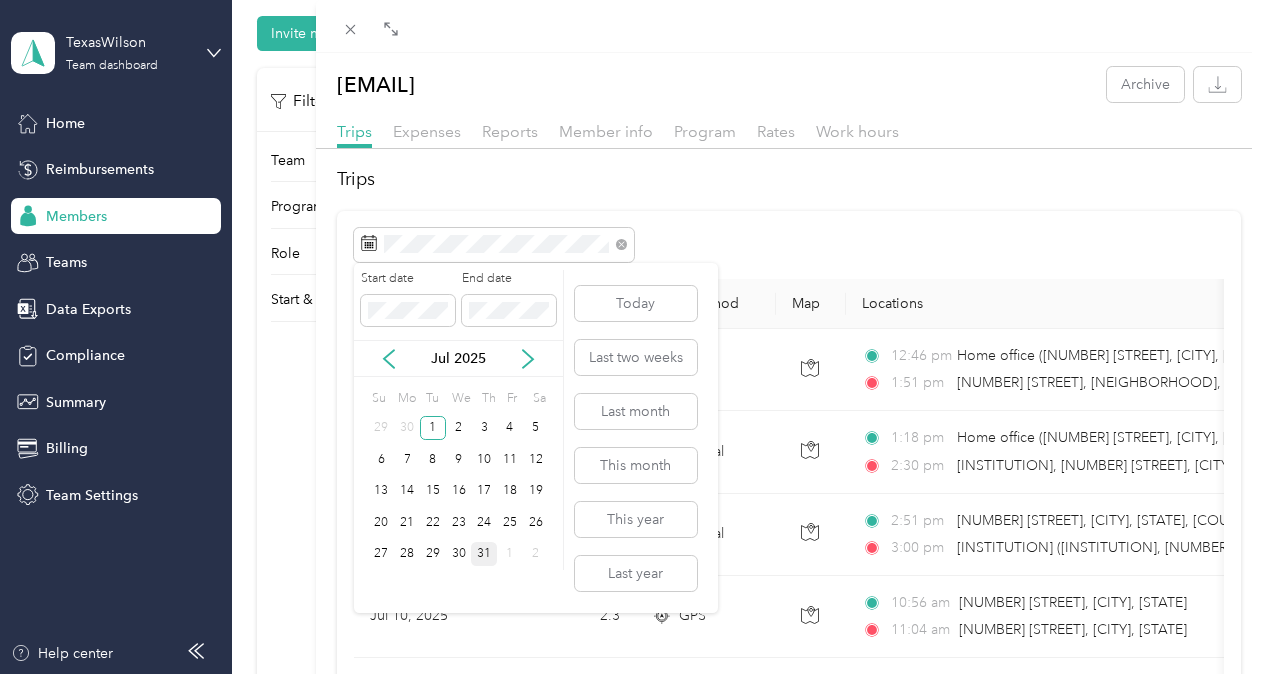 click on "31" at bounding box center [484, 554] 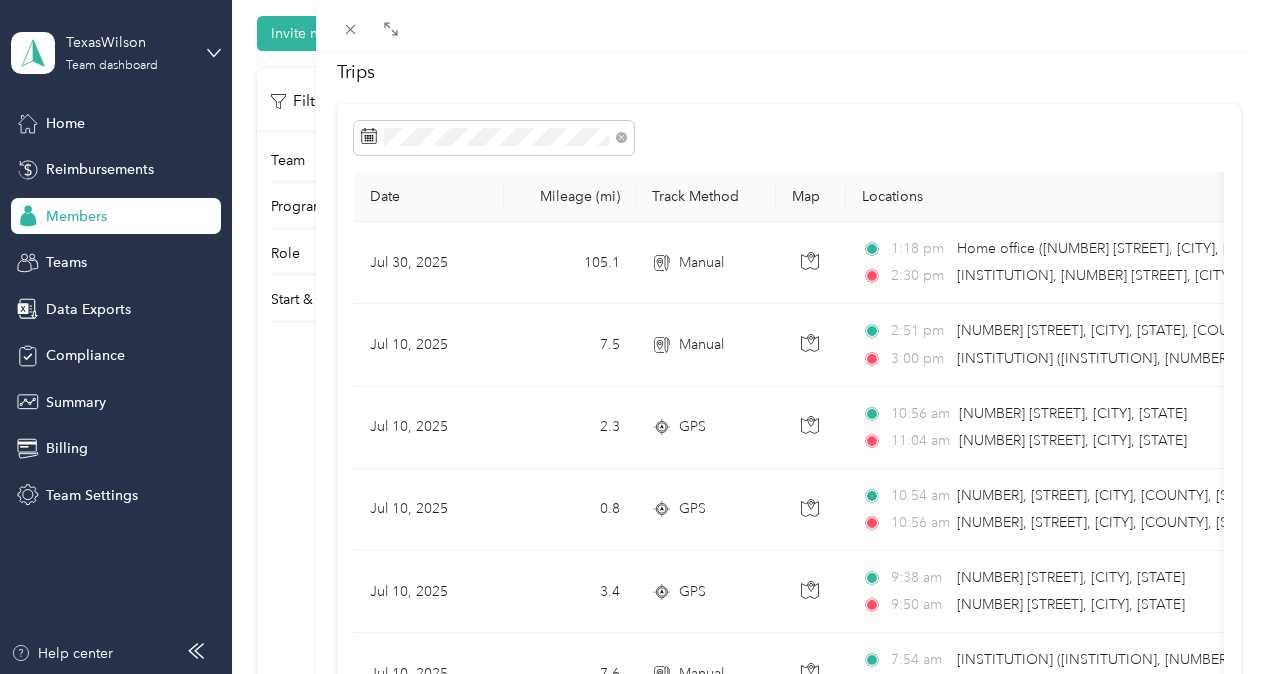 scroll, scrollTop: 0, scrollLeft: 0, axis: both 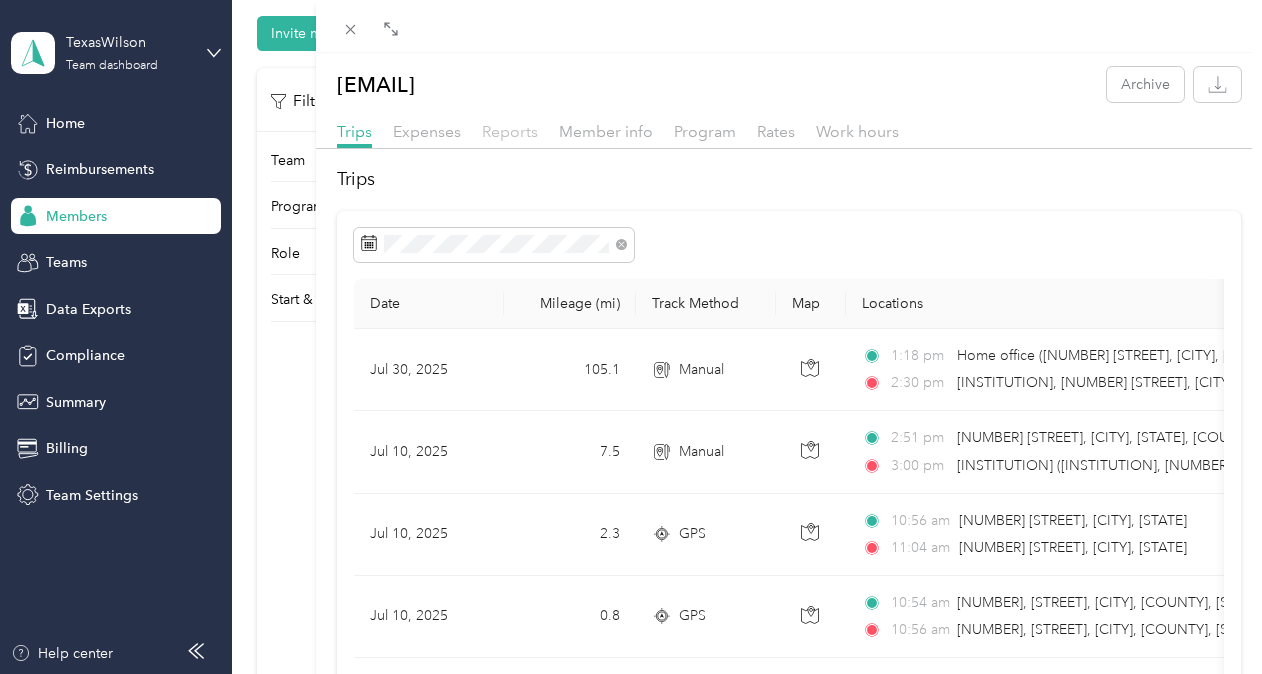 click on "Reports" at bounding box center (510, 131) 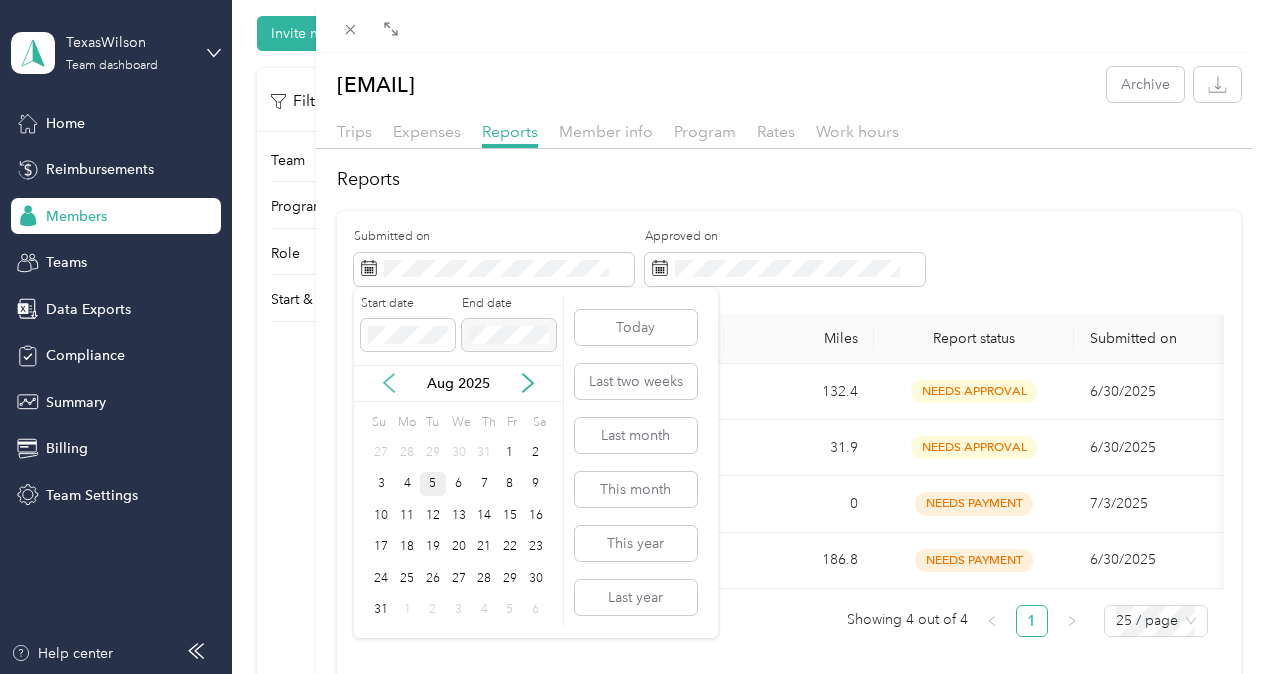 click 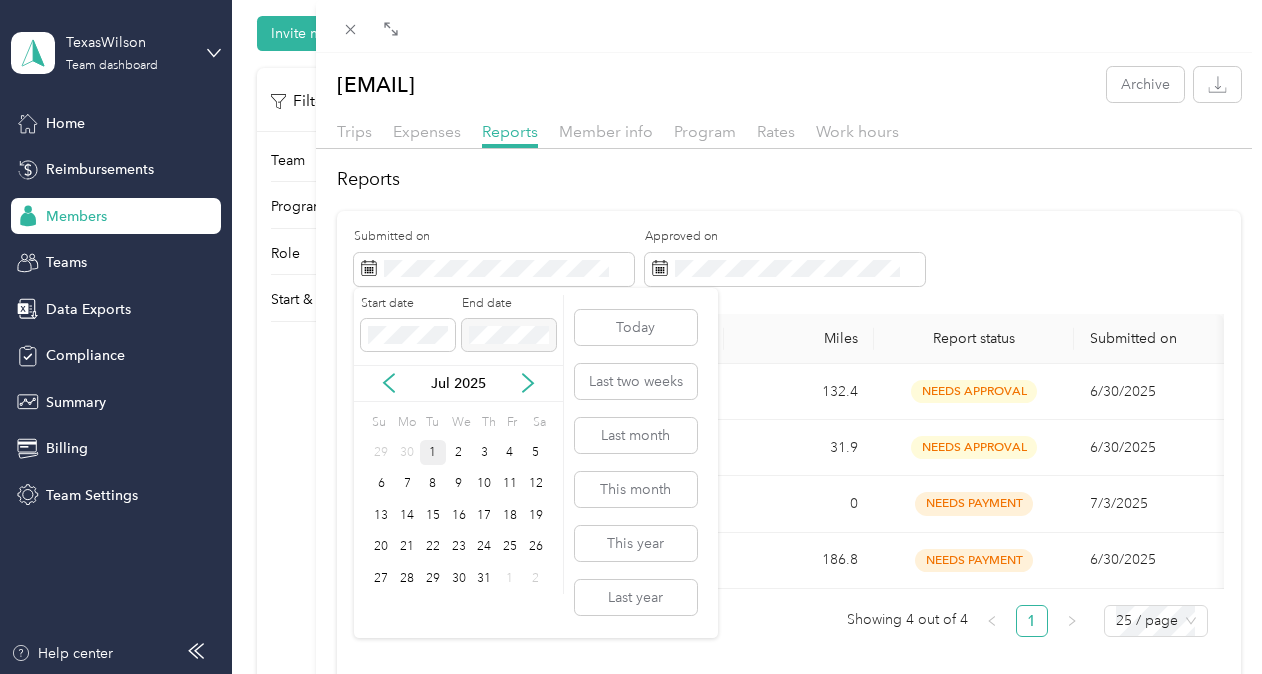 click on "1" at bounding box center (433, 452) 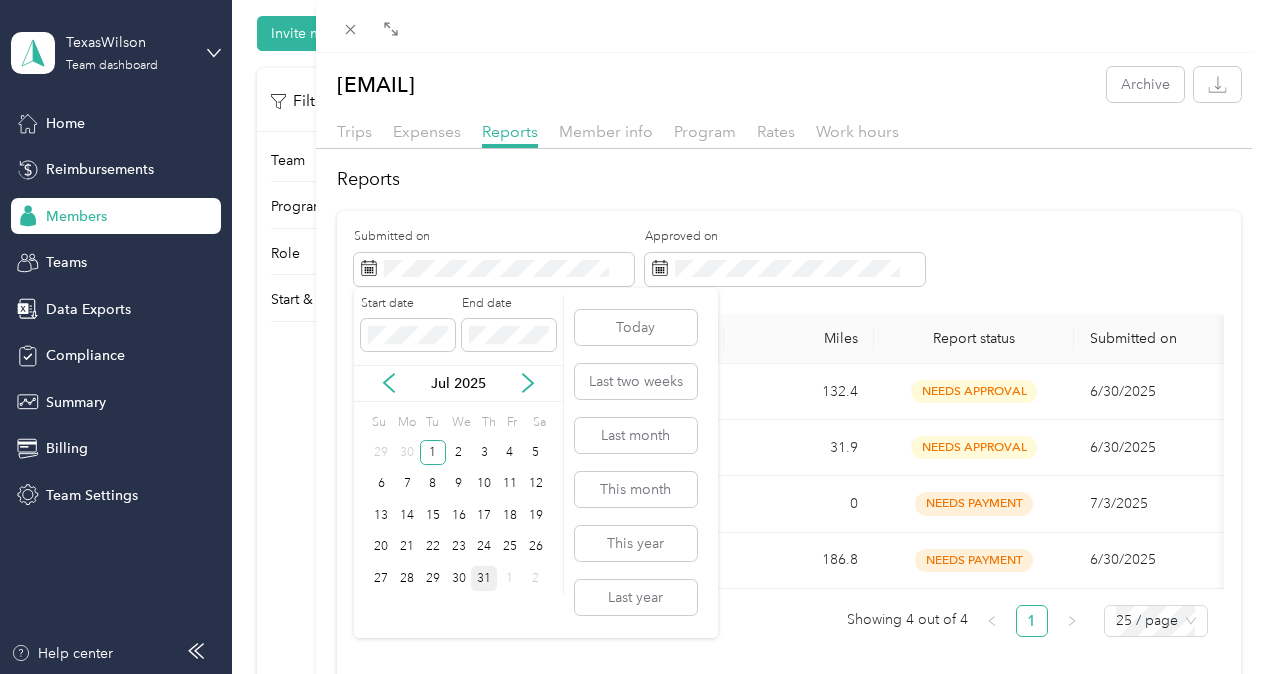 click on "31" at bounding box center (484, 578) 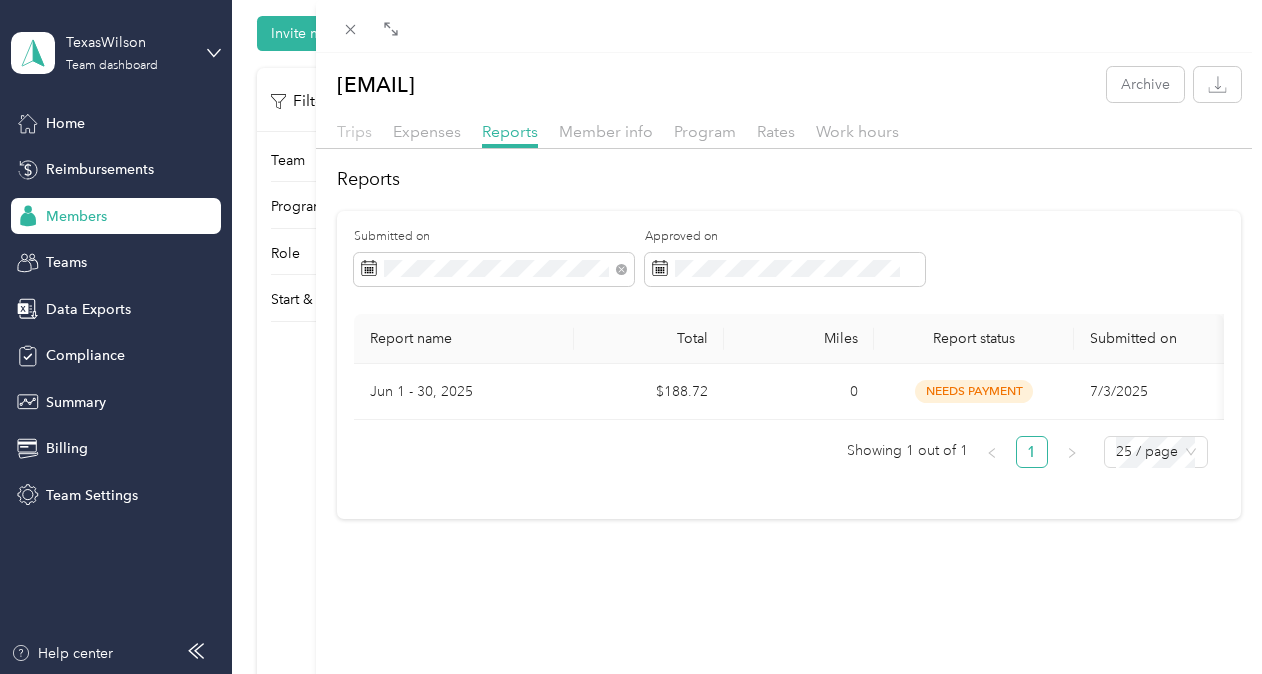 click on "Trips" at bounding box center [354, 131] 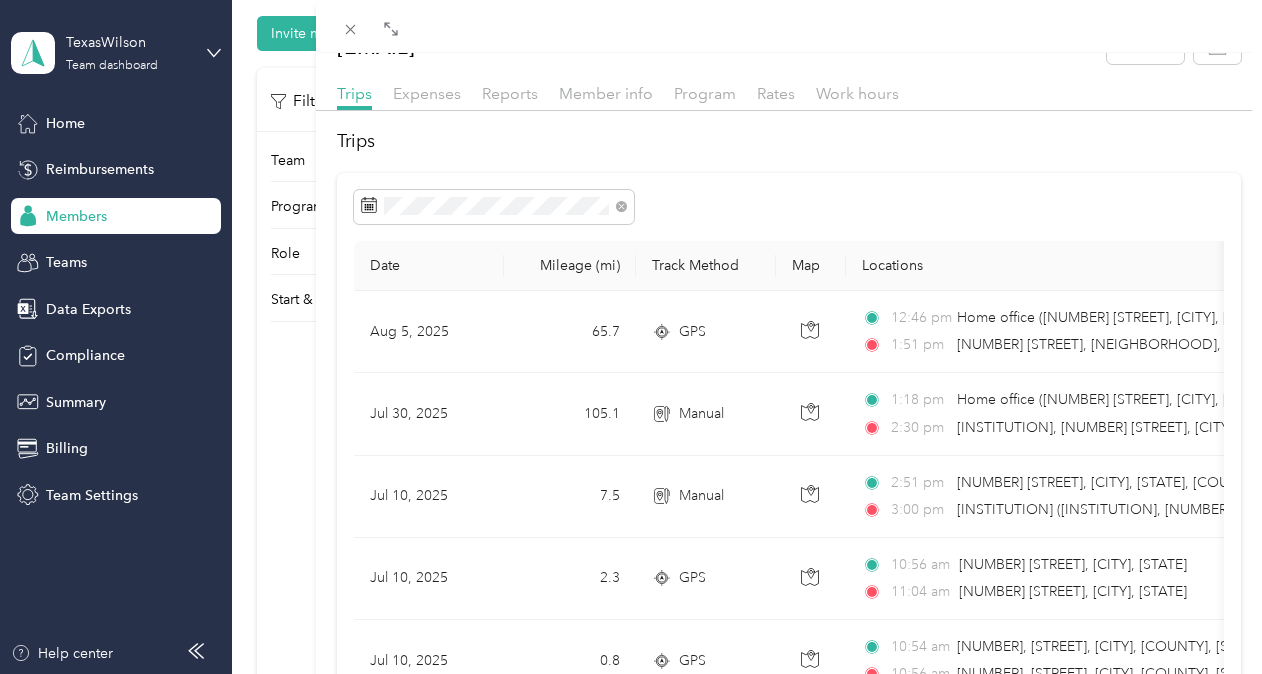 scroll, scrollTop: 0, scrollLeft: 0, axis: both 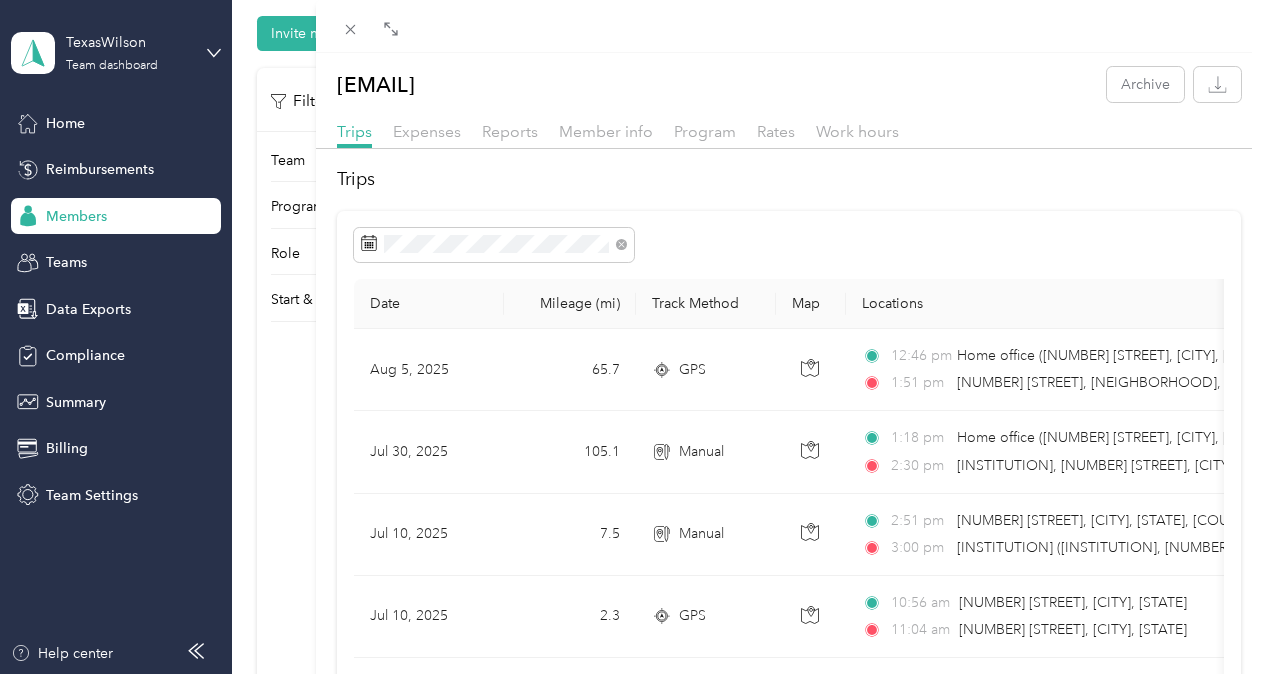 click on "[EMAIL] Archive Trips Expenses Reports Member info Program Rates Work hours Trips Date Mileage (mi) Track Method Map Locations Mileage value Purpose               [DATE] [NUMBER] GPS [TIME] [LOCATION] ([NUMBER] [STREET], [NEIGHBORHOOD], [CITY], [STATE]) [TIME] [NUMBER] [STREET], [NEIGHBORHOOD], [CITY], [STATE] $[PRICE] [COMPANY] [DATE] [NUMBER] Manual [TIME] [LOCATION] ([NUMBER] [STREET], [COUNTRY] , [CITY], [STATE]) [TIME] [INSTITUTION], [NUMBER] [STREET], [CITY]  [ZIP], [COUNTRY] $[PRICE] [COMPANY] [DATE] [NUMBER] Manual [TIME] [NUMBER] [STREET], [CITY], [STATE] [TIME] [INSTITUTION] ([INSTITUTION], [NUMBER] [STREET], [CITY], [STATE]  [ZIP], [COUNTRY] , [CITY], [STATE]) $[PRICE] [COMPANY] [DATE] [NUMBER] GPS [TIME] [NUMBER] [STREET], [CITY], [STATE] [TIME] [NUMBER] [STREET], [CITY], [STATE] $[PRICE] [COMPANY] [DATE] [NUMBER] GPS [TIME] [NUMBER], [STREET], [CITY], [COUNTY], [STATE], [ZIP], [COUNTRY]" at bounding box center (631, 337) 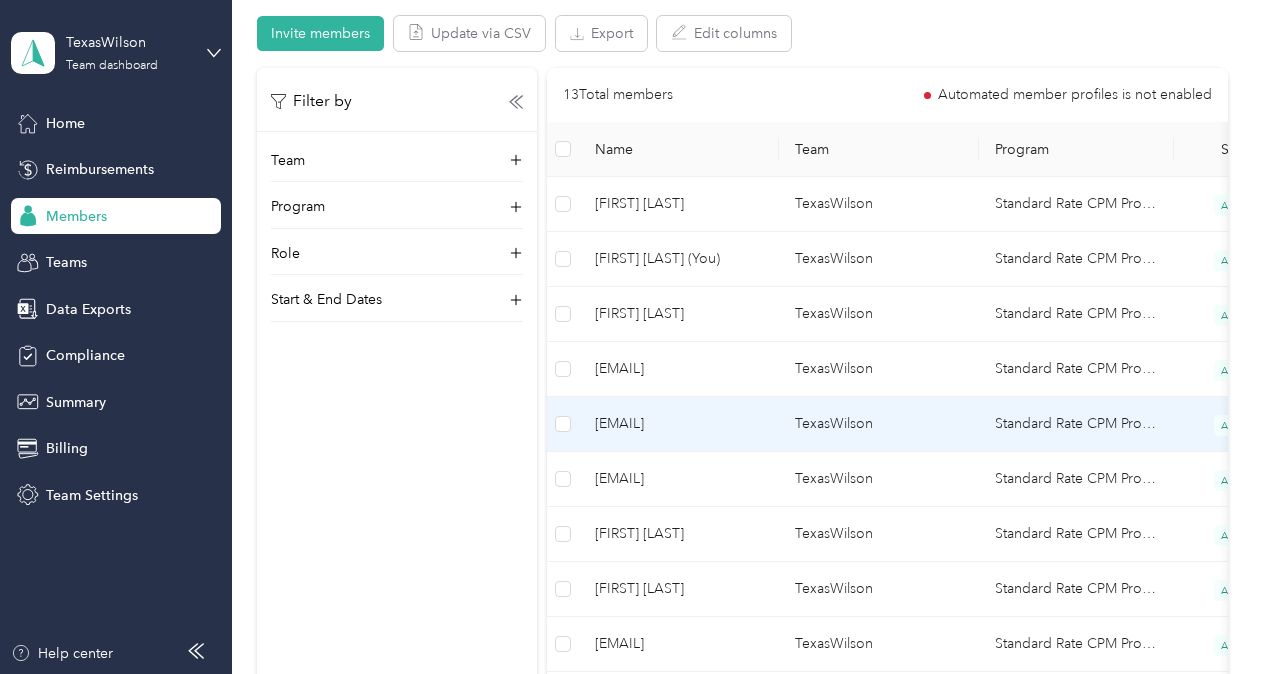 click on "[EMAIL]" at bounding box center (679, 424) 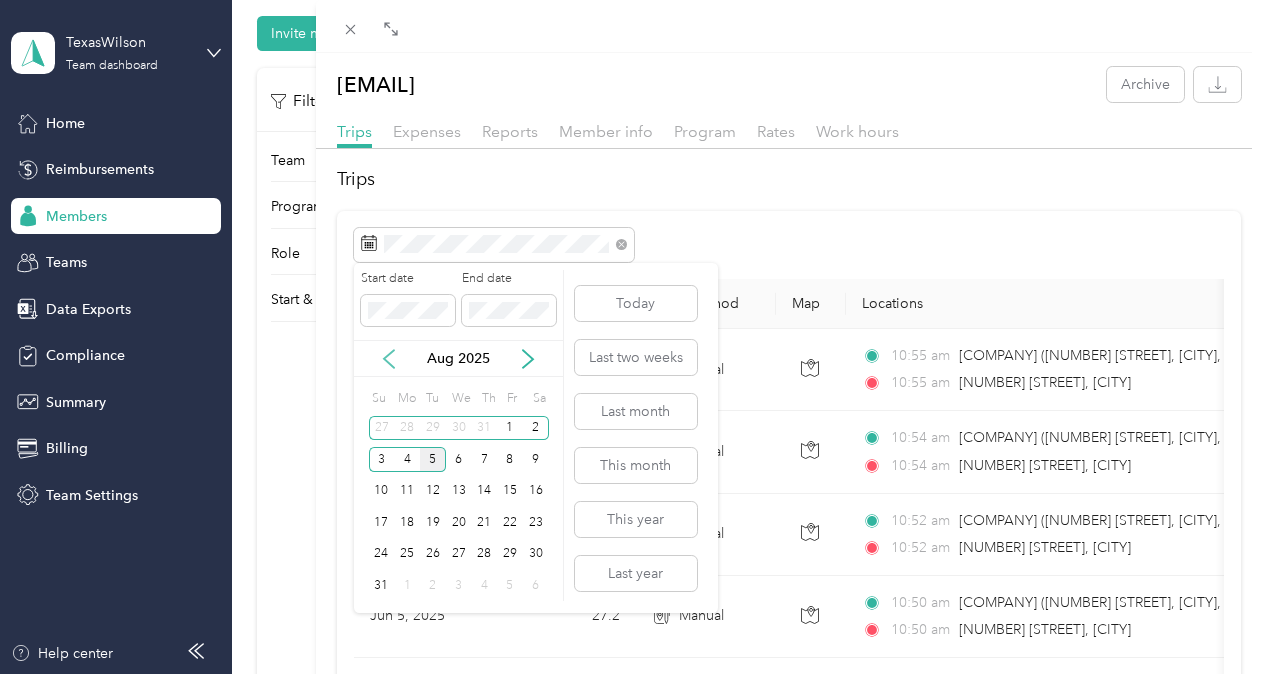 click 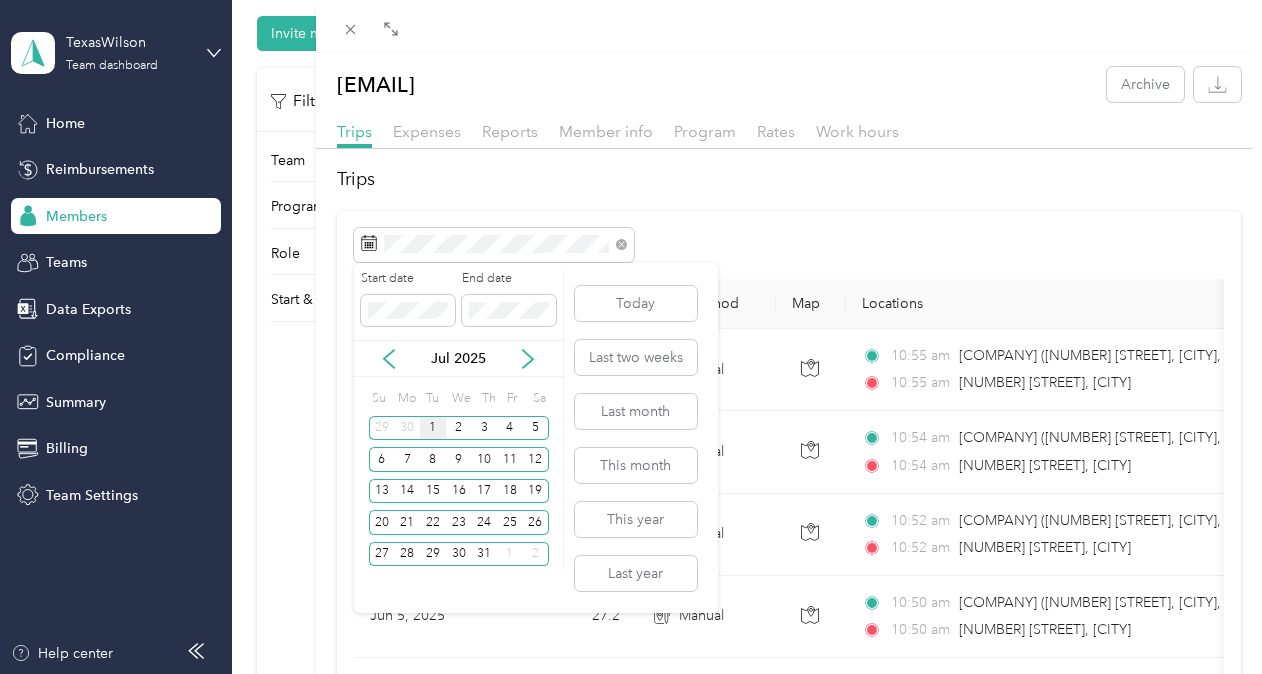 click on "1" at bounding box center [433, 428] 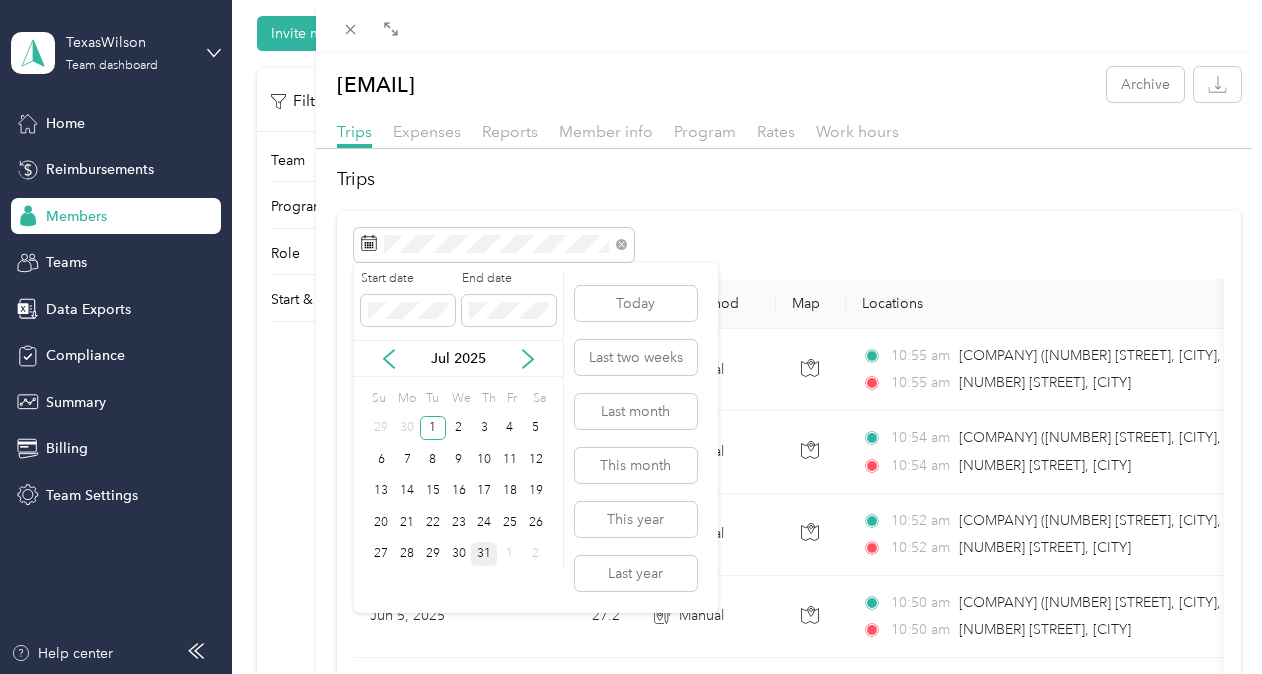 click on "31" at bounding box center (484, 554) 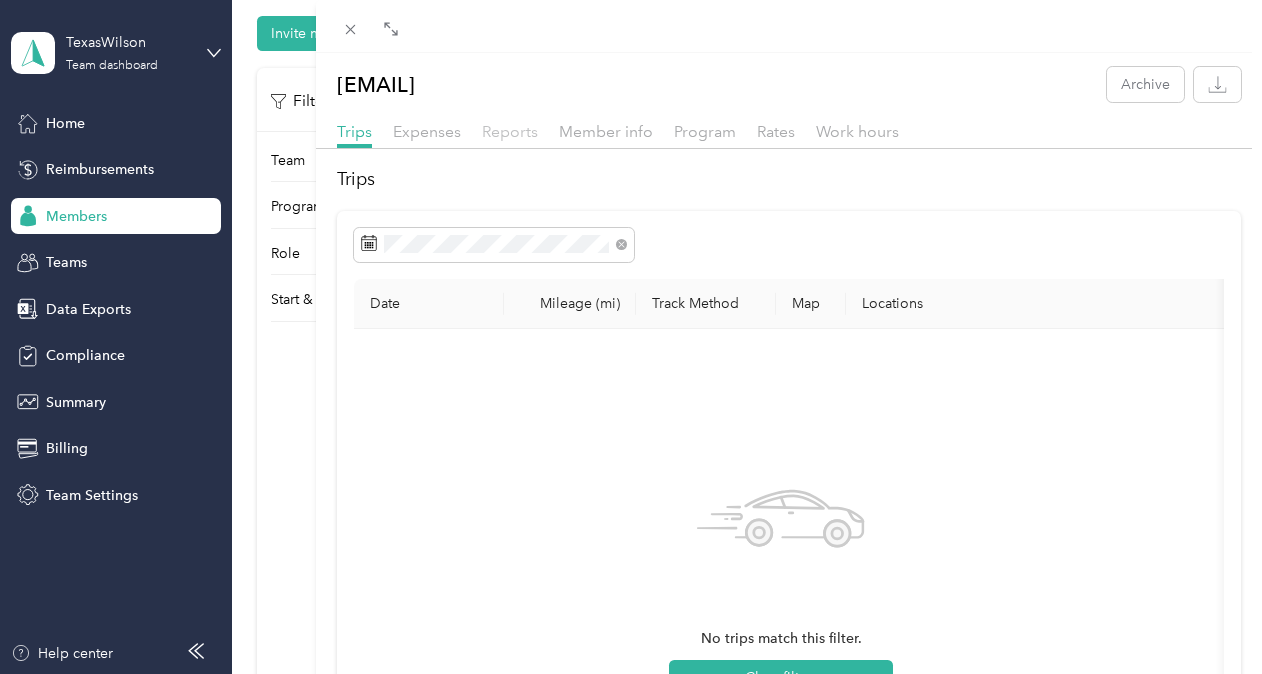 click on "Reports" at bounding box center [510, 131] 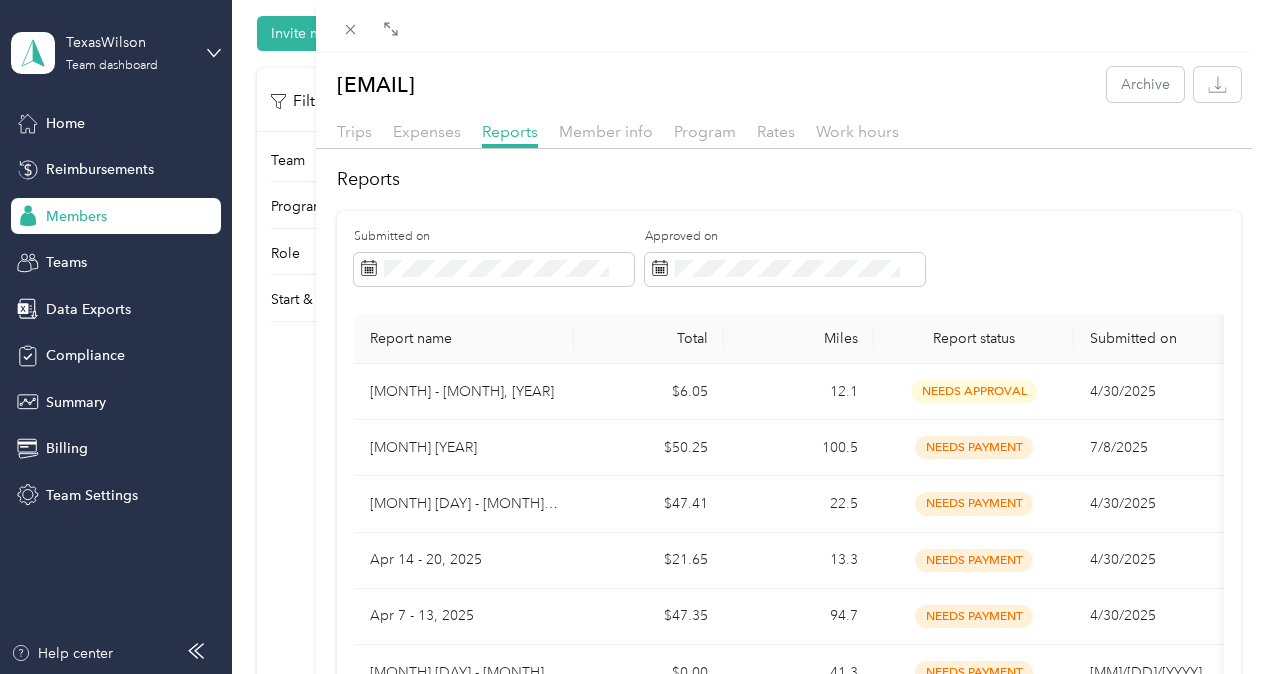 click on "[EMAIL] Archive Trips Expenses Reports Member info Program Rates Work hours Reports Submitted on   Approved on   Report name Total Miles Report status Submitted on           [DATE] $[PRICE] [NUMBER] needs approval [DATE] [MONTH] [YEAR] $[PRICE] [NUMBER] needs payment [DATE] [DATE] $[PRICE] [NUMBER] needs payment [DATE] [DATE] $[PRICE] [NUMBER] needs payment [DATE] [DATE] $[PRICE] [NUMBER] needs payment [DATE] [DATE] $[PRICE] [NUMBER] needs payment [DATE] [DATE] $[PRICE] [NUMBER] needs payment [DATE] [DATE] $[PRICE] [NUMBER] needs payment [DATE] [DATE] $[PRICE] [NUMBER] needs payment [DATE] Showing [NUMBER] out of [NUMBER] 1 [NUMBER] / page" at bounding box center (631, 337) 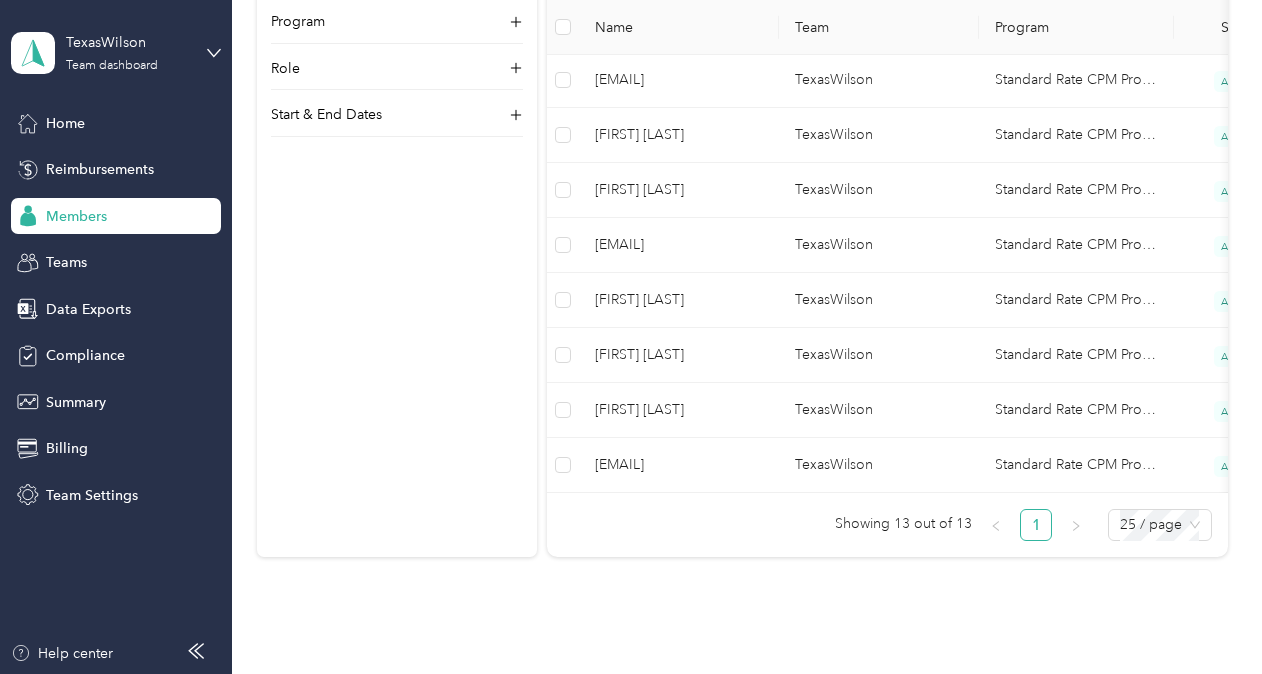 scroll, scrollTop: 811, scrollLeft: 0, axis: vertical 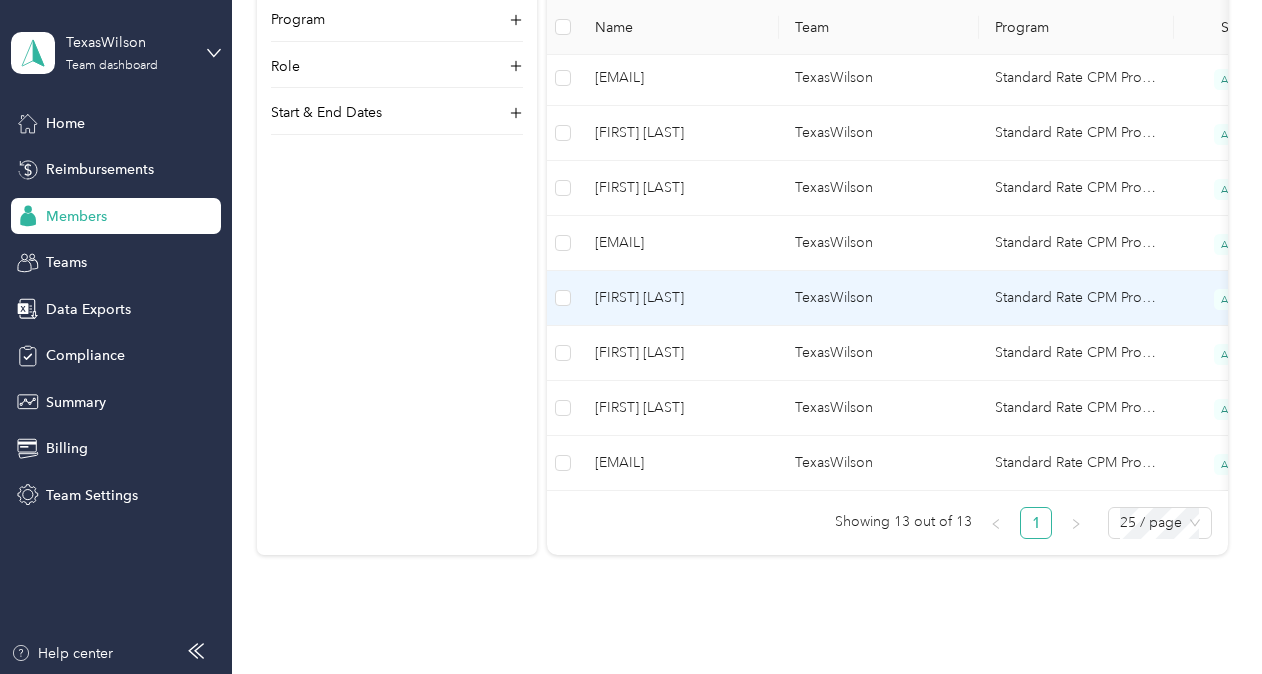 click on "[FIRST] [LAST]" at bounding box center [679, 298] 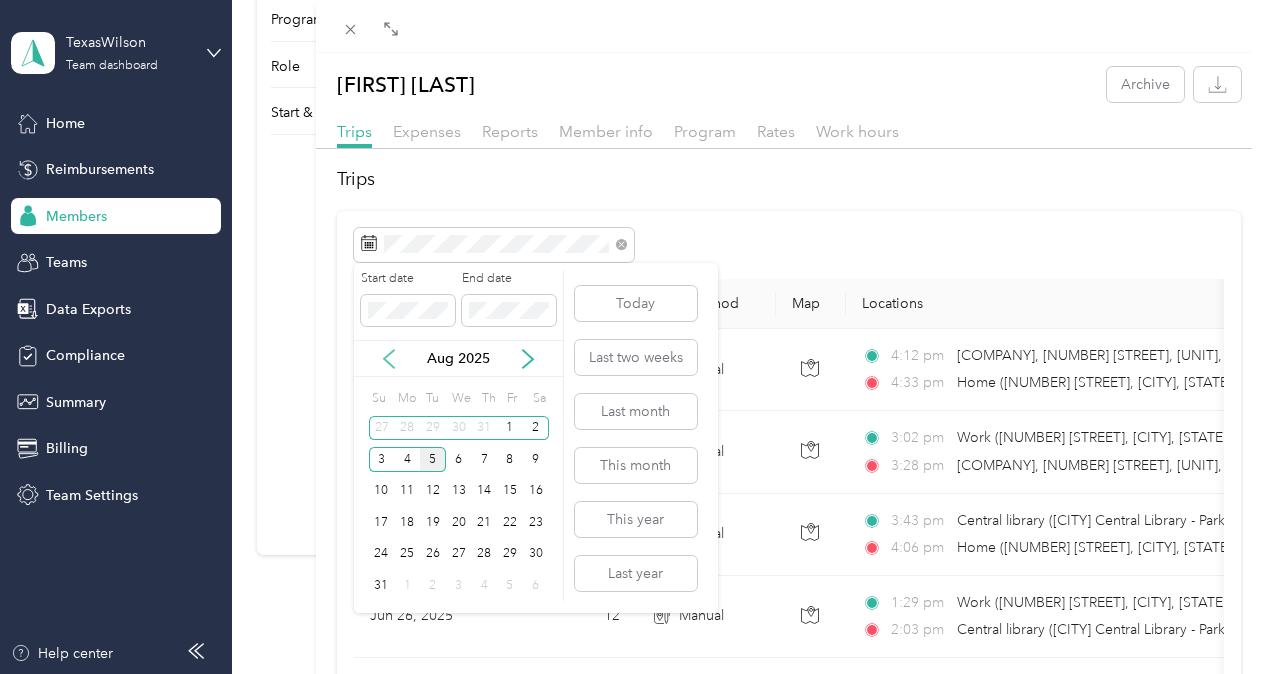 click 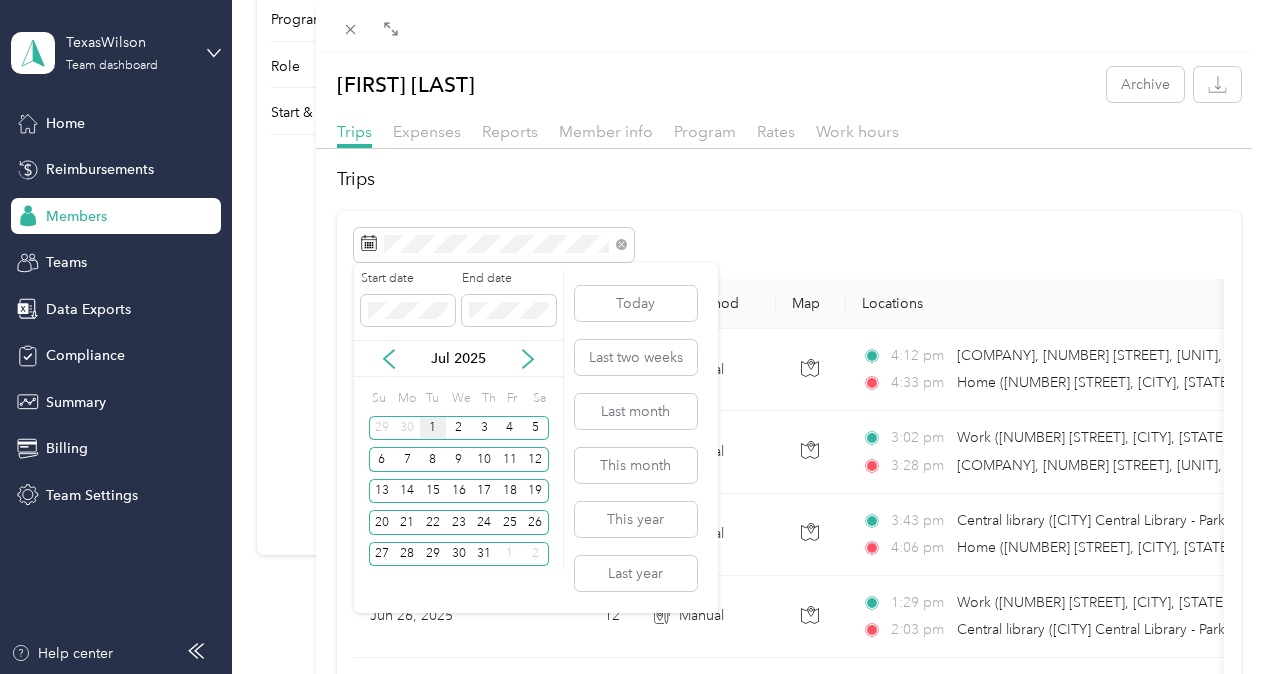 click on "1" at bounding box center (433, 428) 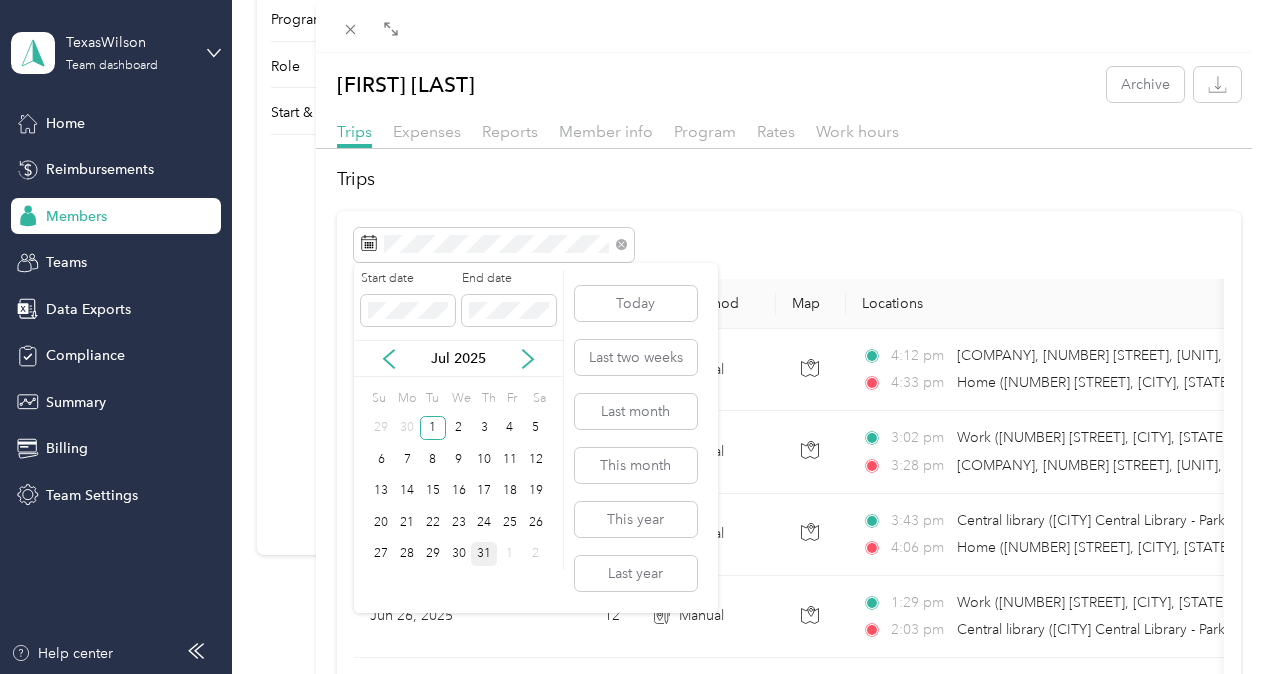 click on "31" at bounding box center (484, 554) 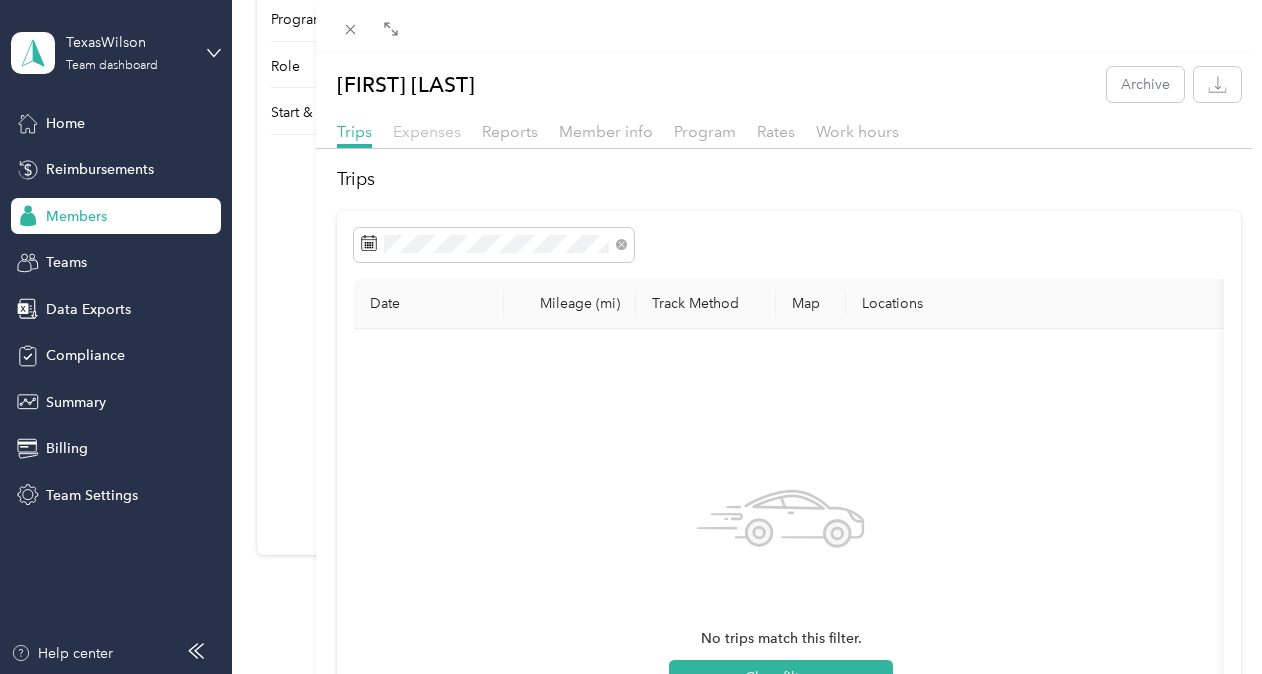 click on "Expenses" at bounding box center [427, 131] 